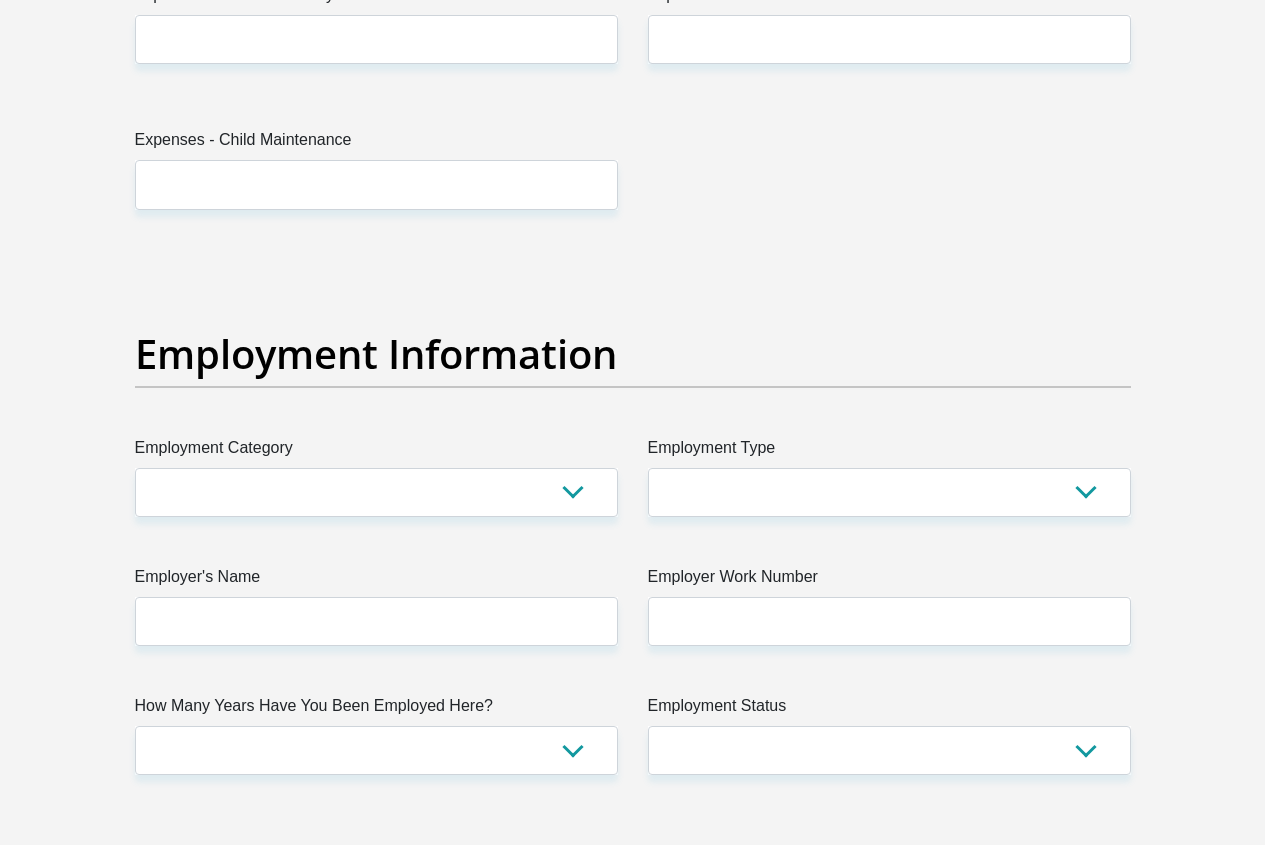 scroll, scrollTop: 3400, scrollLeft: 0, axis: vertical 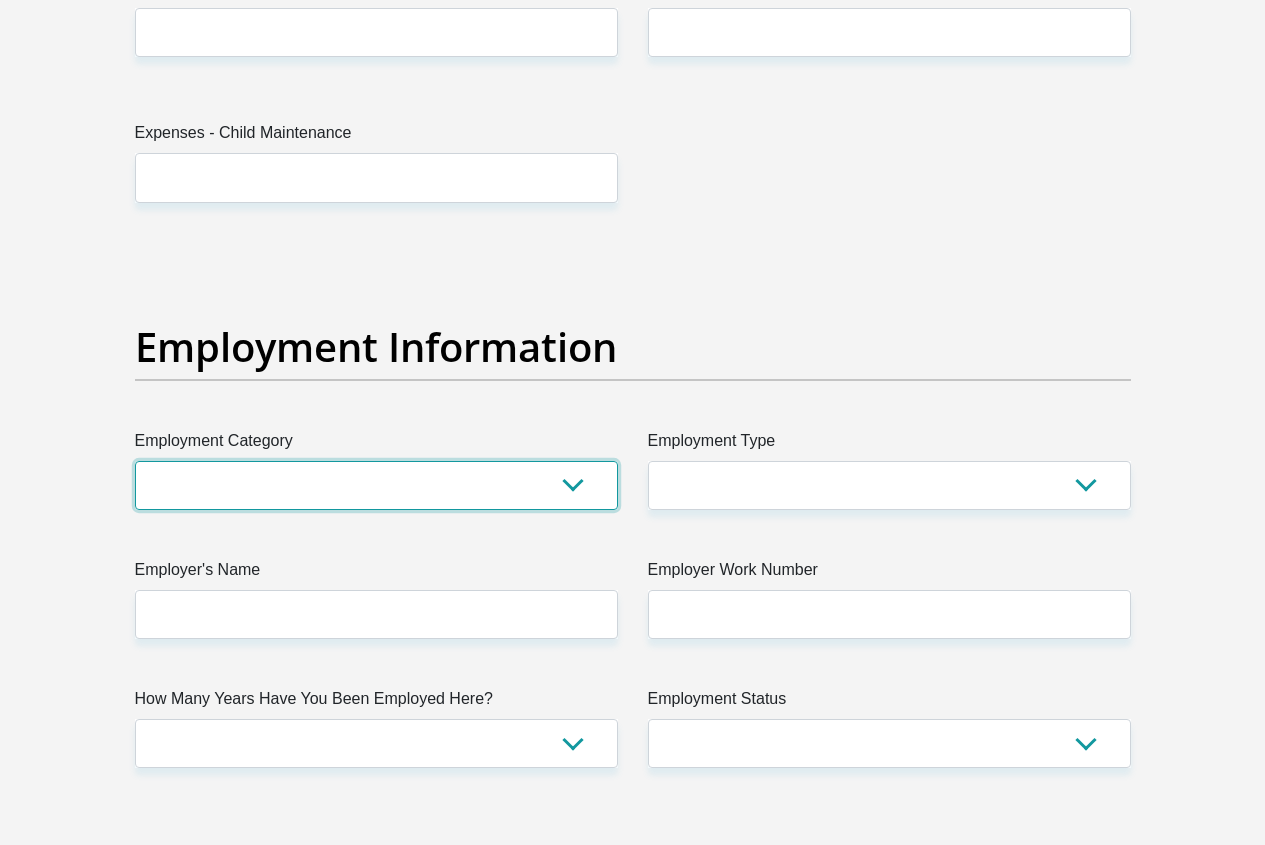 click on "AGRICULTURE
ALCOHOL & TOBACCO
CONSTRUCTION MATERIALS
METALLURGY
EQUIPMENT FOR RENEWABLE ENERGY
SPECIALIZED CONTRACTORS
CAR
GAMING (INCL. INTERNET
OTHER WHOLESALE
UNLICENSED PHARMACEUTICALS
CURRENCY EXCHANGE HOUSES
OTHER FINANCIAL INSTITUTIONS & INSURANCE
REAL ESTATE AGENTS
OIL & GAS
OTHER MATERIALS (E.G. IRON ORE)
PRECIOUS STONES & PRECIOUS METALS
POLITICAL ORGANIZATIONS
RELIGIOUS ORGANIZATIONS(NOT SECTS)
ACTI. HAVING BUSINESS DEAL WITH PUBLIC ADMINISTRATION
LAUNDROMATS" at bounding box center (376, 485) 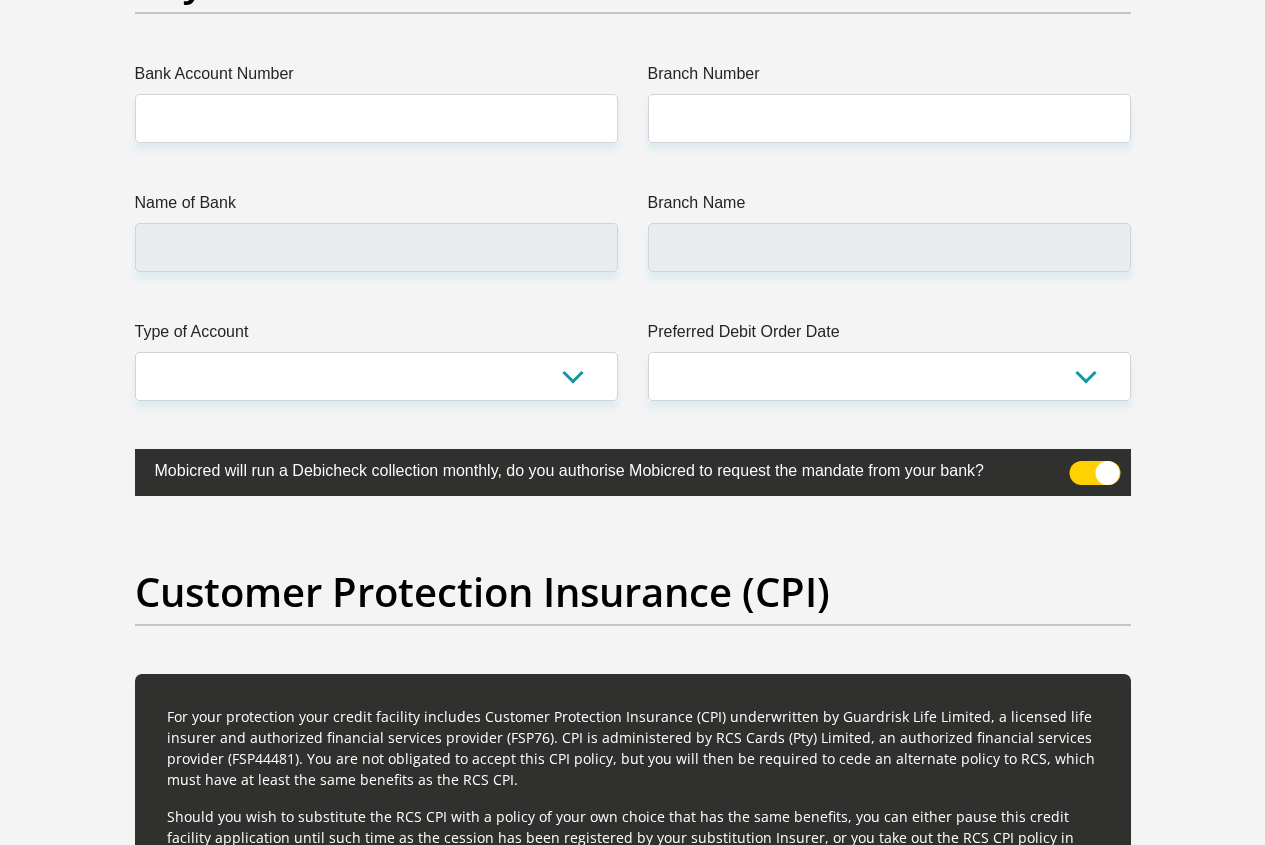 scroll, scrollTop: 4800, scrollLeft: 0, axis: vertical 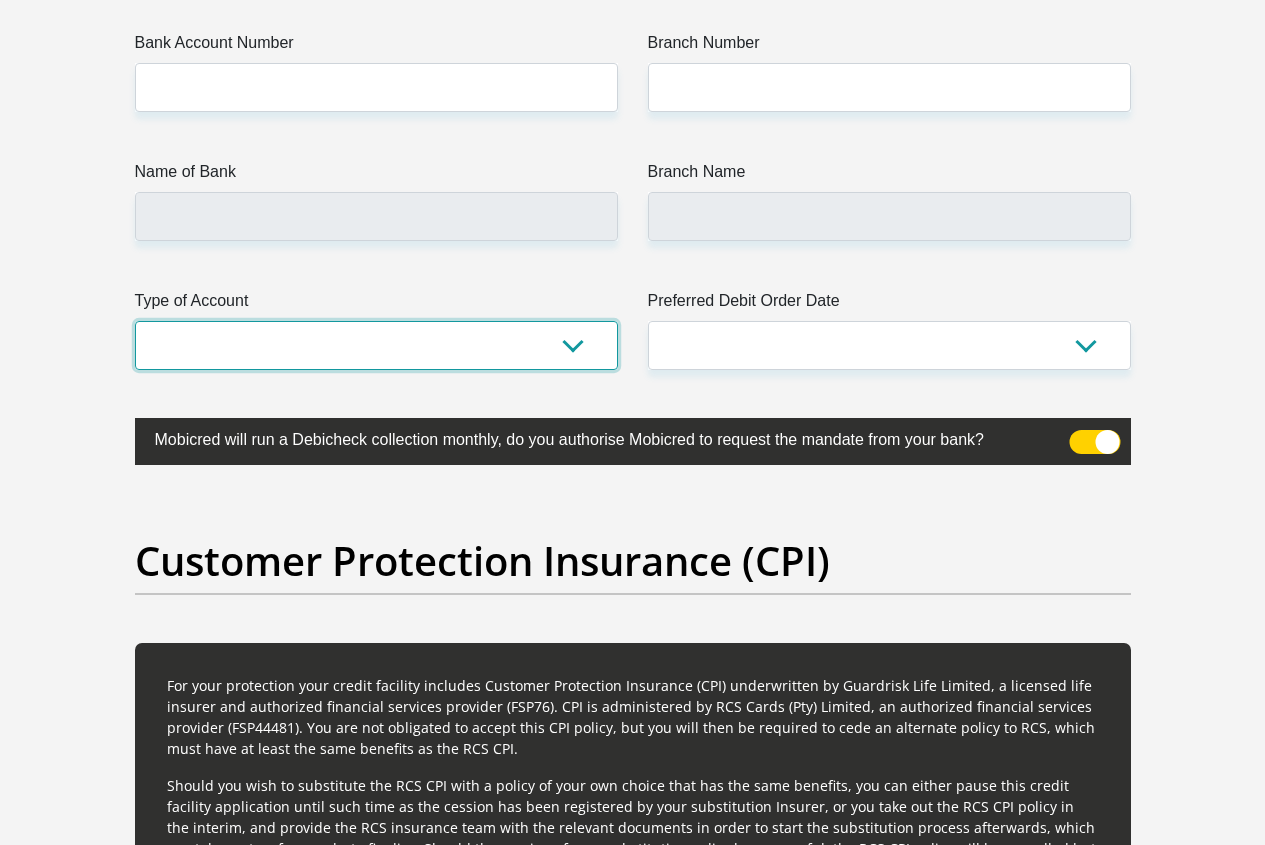 click on "Cheque
Savings" at bounding box center [376, 345] 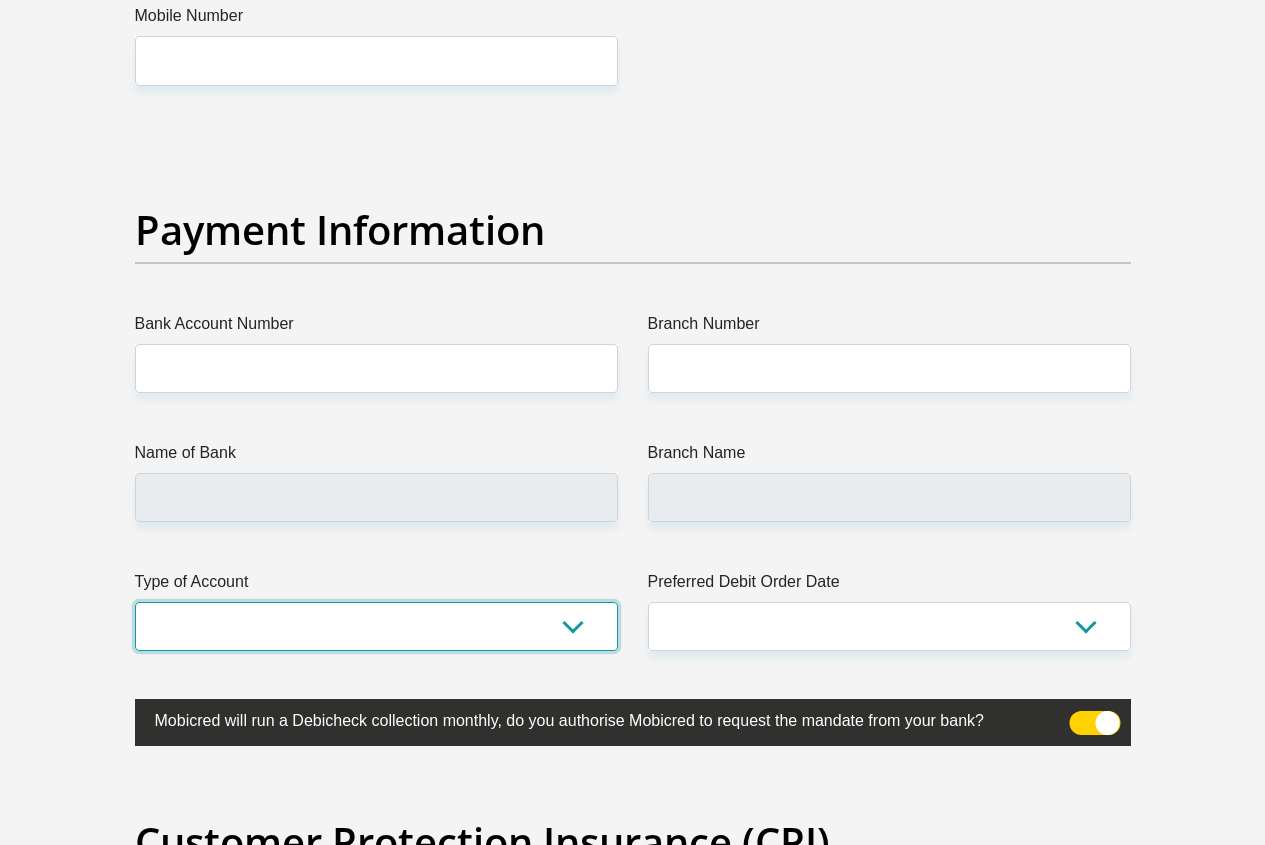 scroll, scrollTop: 4500, scrollLeft: 0, axis: vertical 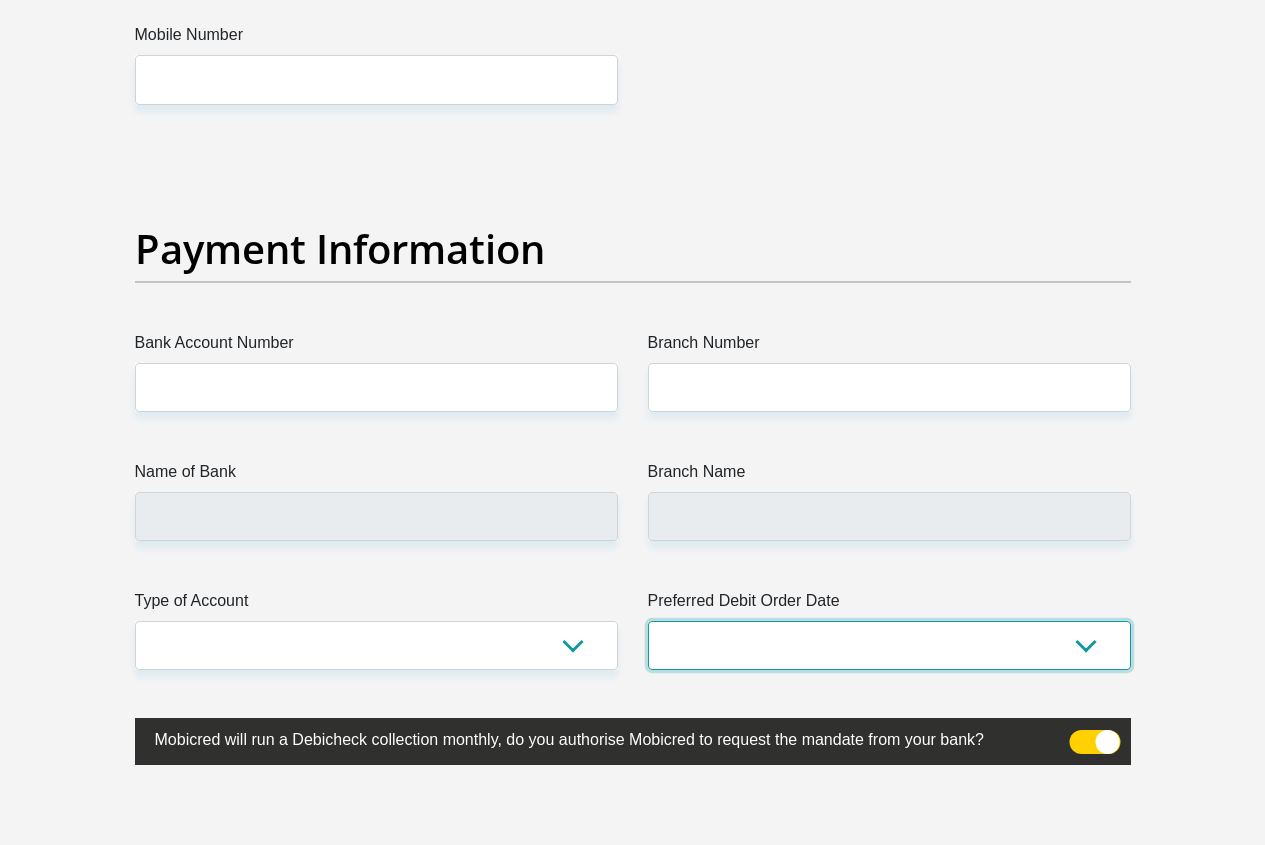 click on "1st
2nd
3rd
4th
5th
7th
18th
19th
20th
21st
22nd
23rd
24th
25th
26th
27th
28th
29th
30th" at bounding box center [889, 645] 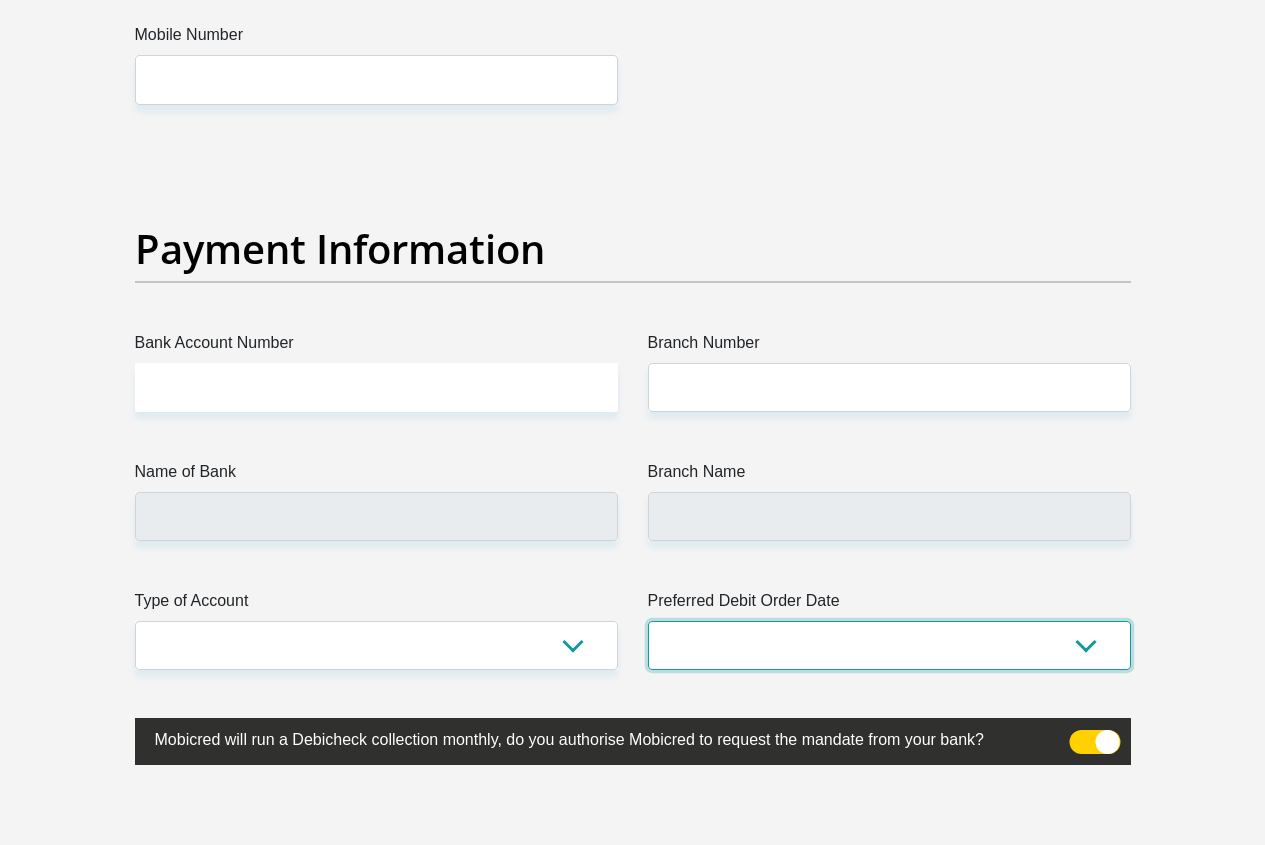 select on "30" 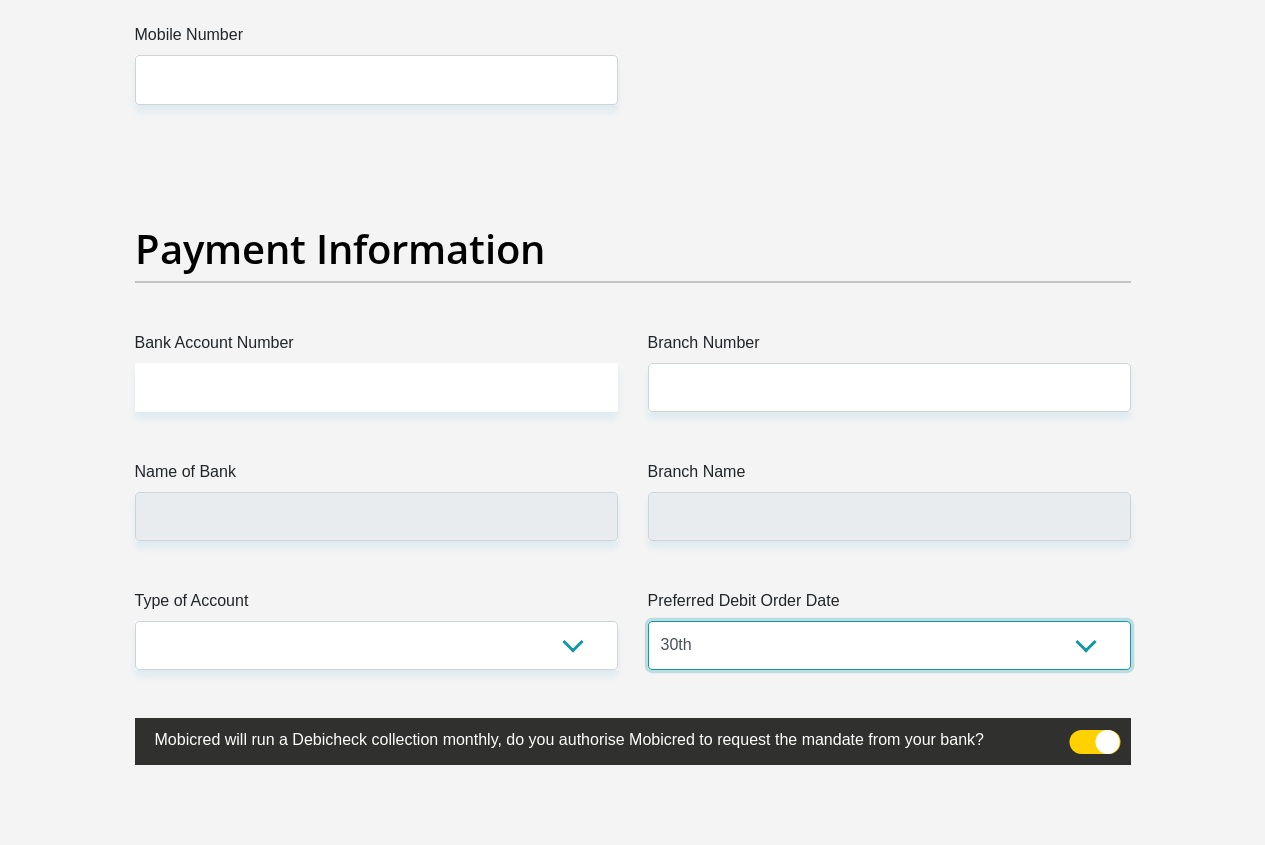 click on "1st
2nd
3rd
4th
5th
7th
18th
19th
20th
21st
22nd
23rd
24th
25th
26th
27th
28th
29th
30th" at bounding box center (889, 645) 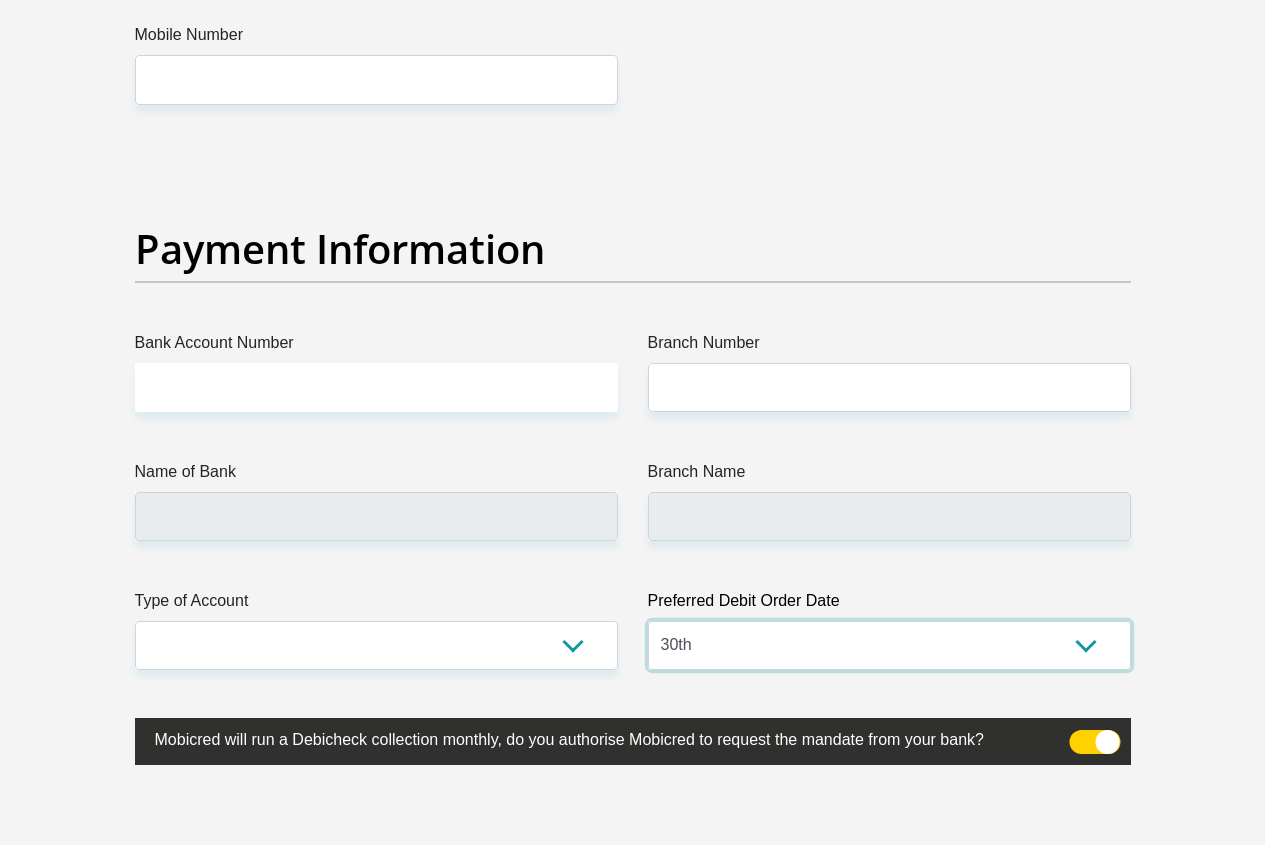 click on "1st
2nd
3rd
4th
5th
7th
18th
19th
20th
21st
22nd
23rd
24th
25th
26th
27th
28th
29th
30th" at bounding box center [889, 645] 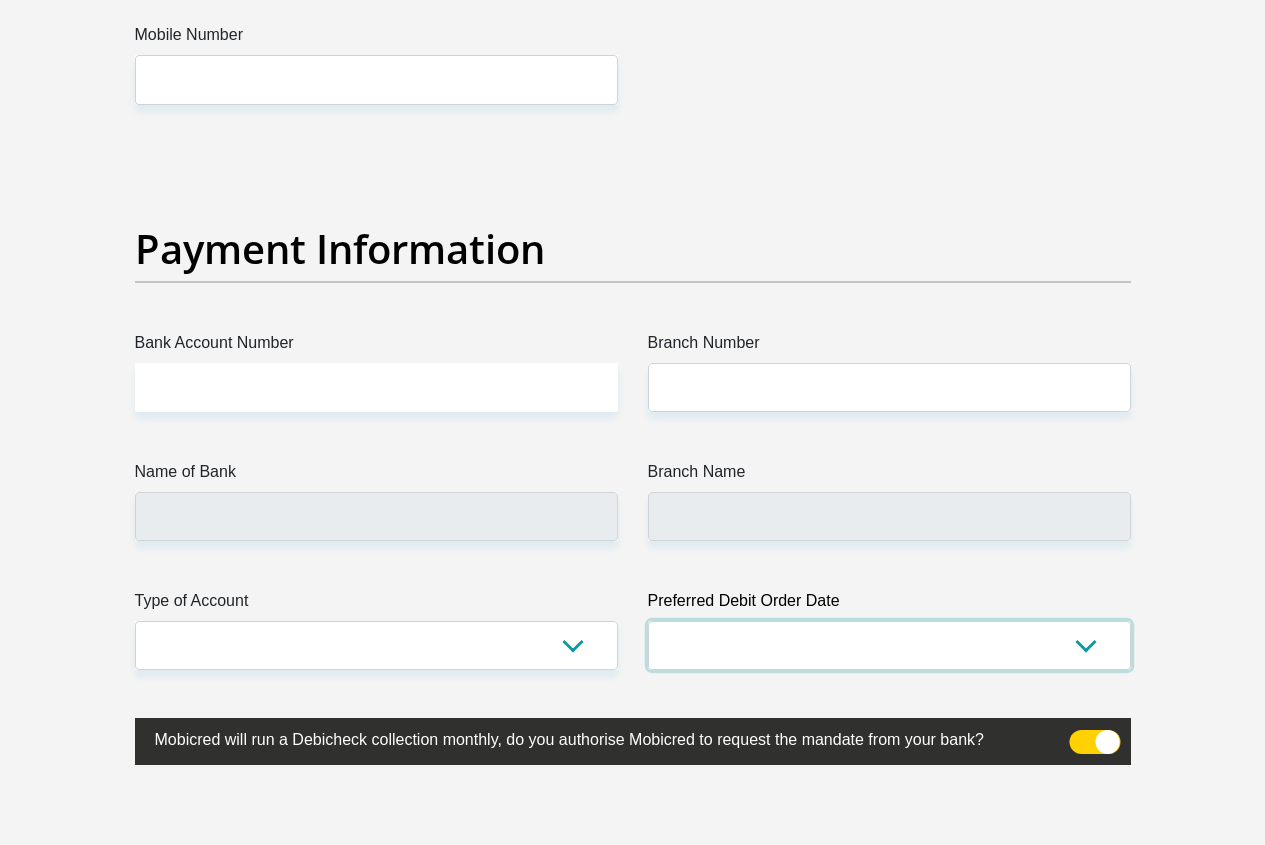 click on "1st
2nd
3rd
4th
5th
7th
18th
19th
20th
21st
22nd
23rd
24th
25th
26th
27th
28th
29th
30th" at bounding box center (889, 645) 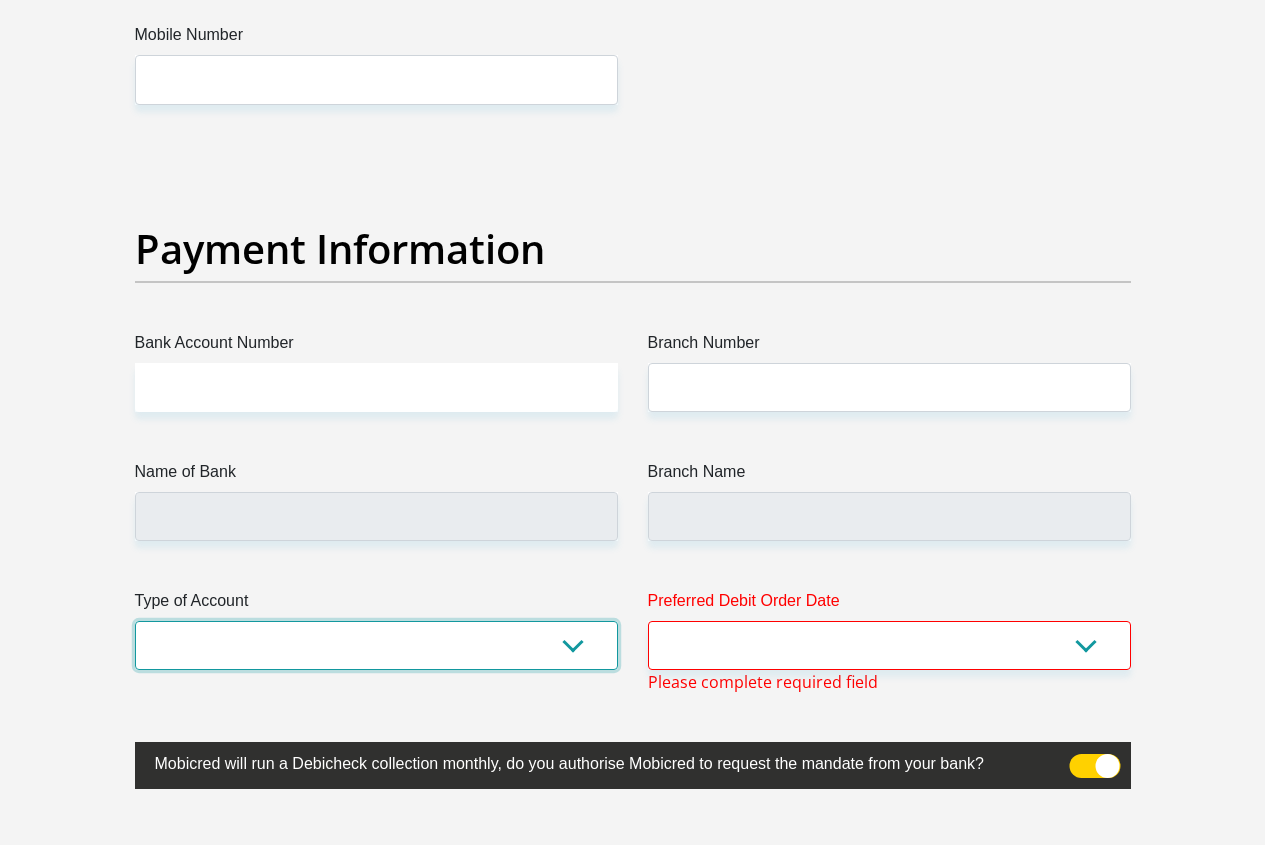 click on "Cheque
Savings" at bounding box center [376, 645] 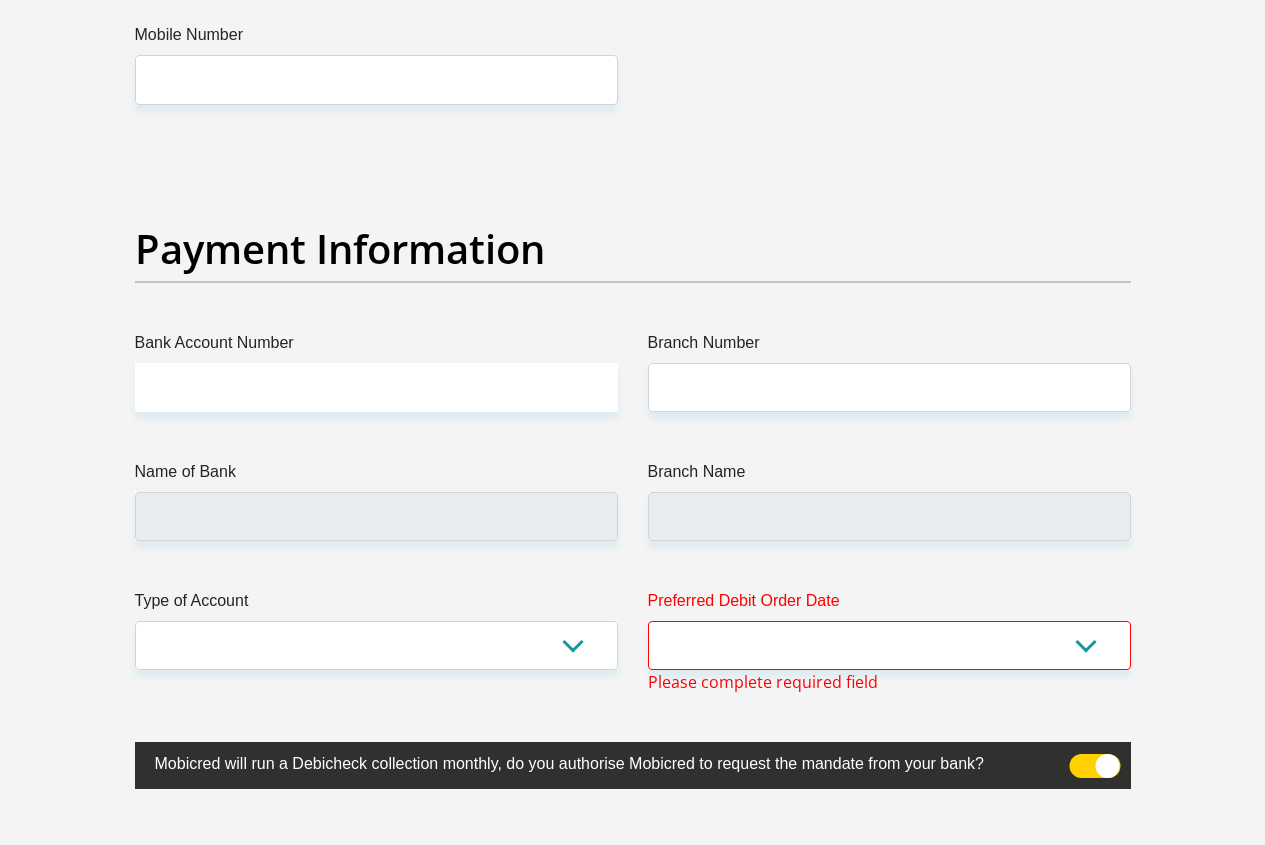 click on "Name of Bank" at bounding box center [376, 476] 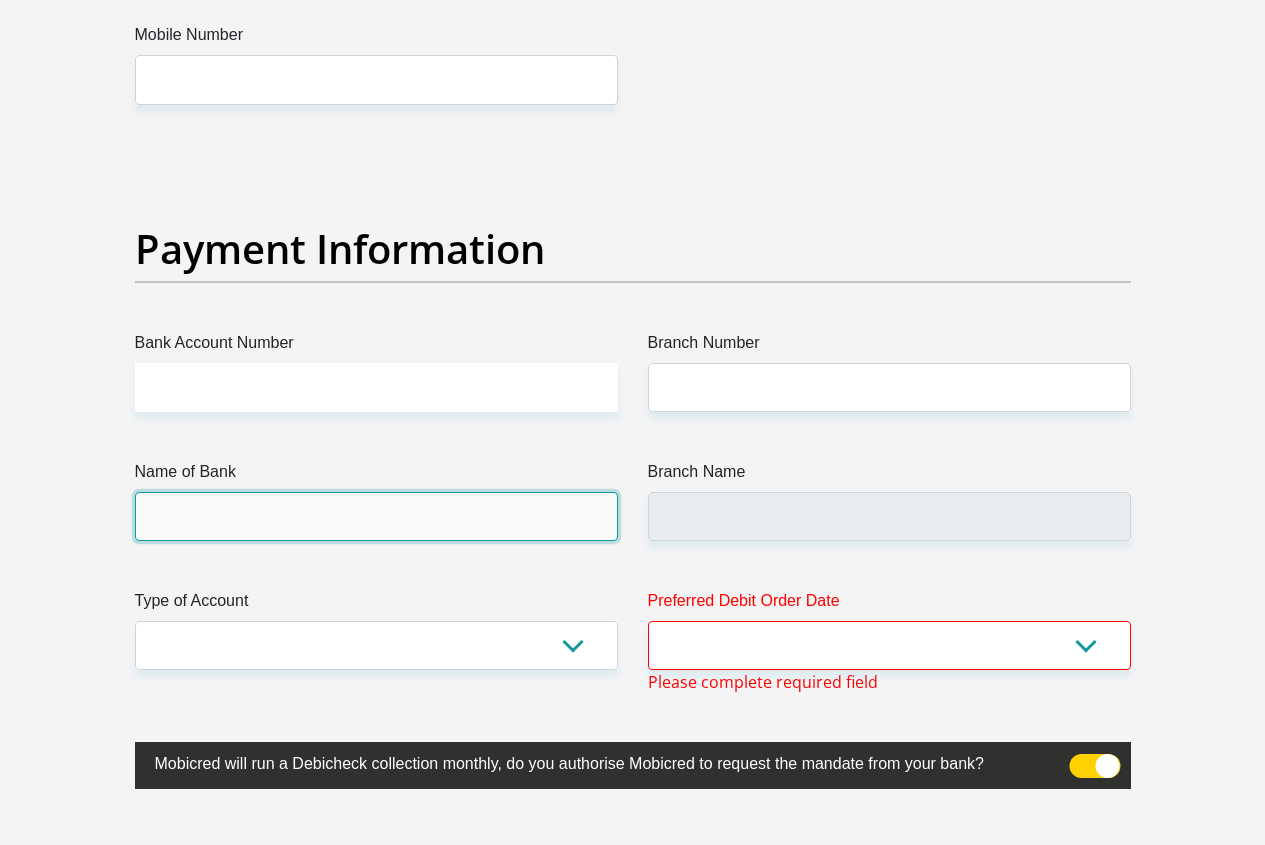 click on "Name of Bank" at bounding box center (376, 516) 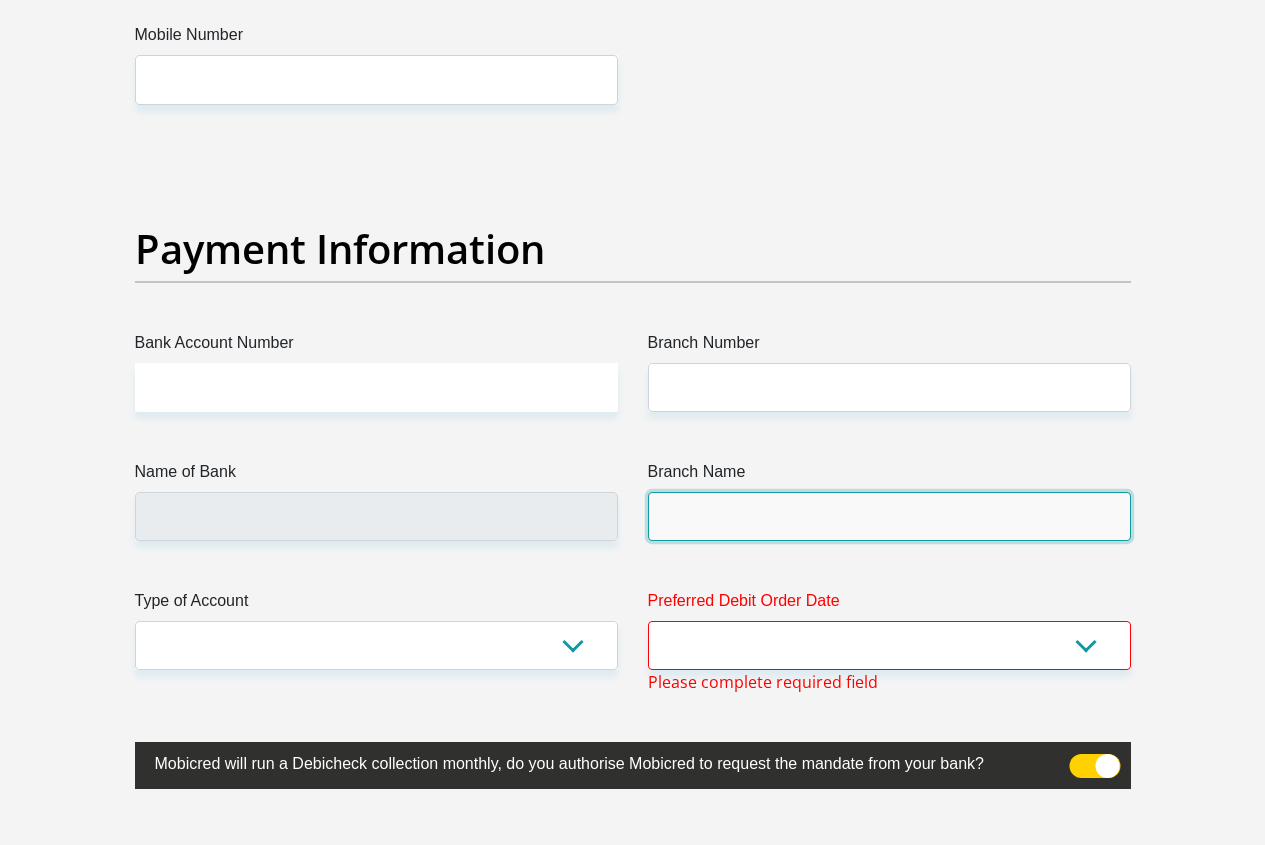 click on "Branch Name" at bounding box center (889, 516) 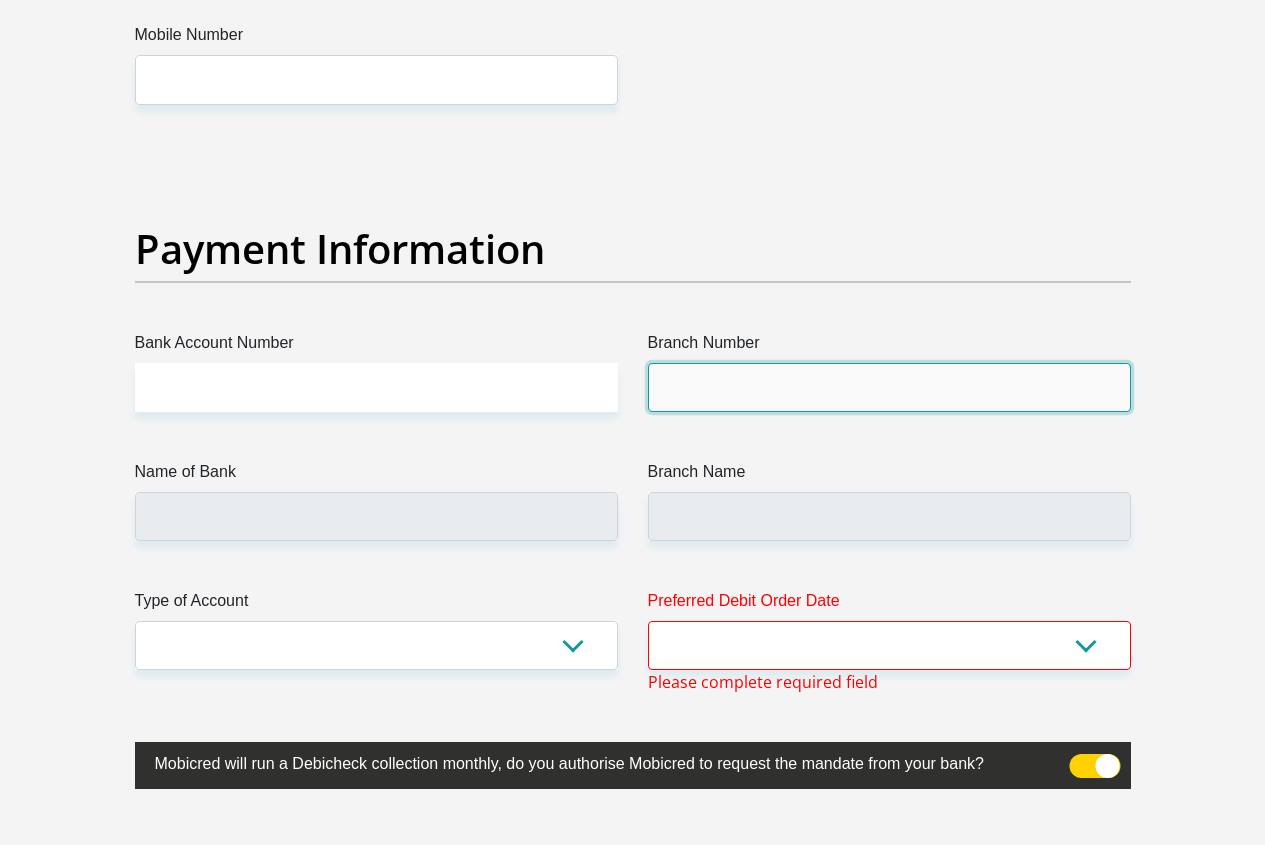 drag, startPoint x: 739, startPoint y: 320, endPoint x: 559, endPoint y: 330, distance: 180.27756 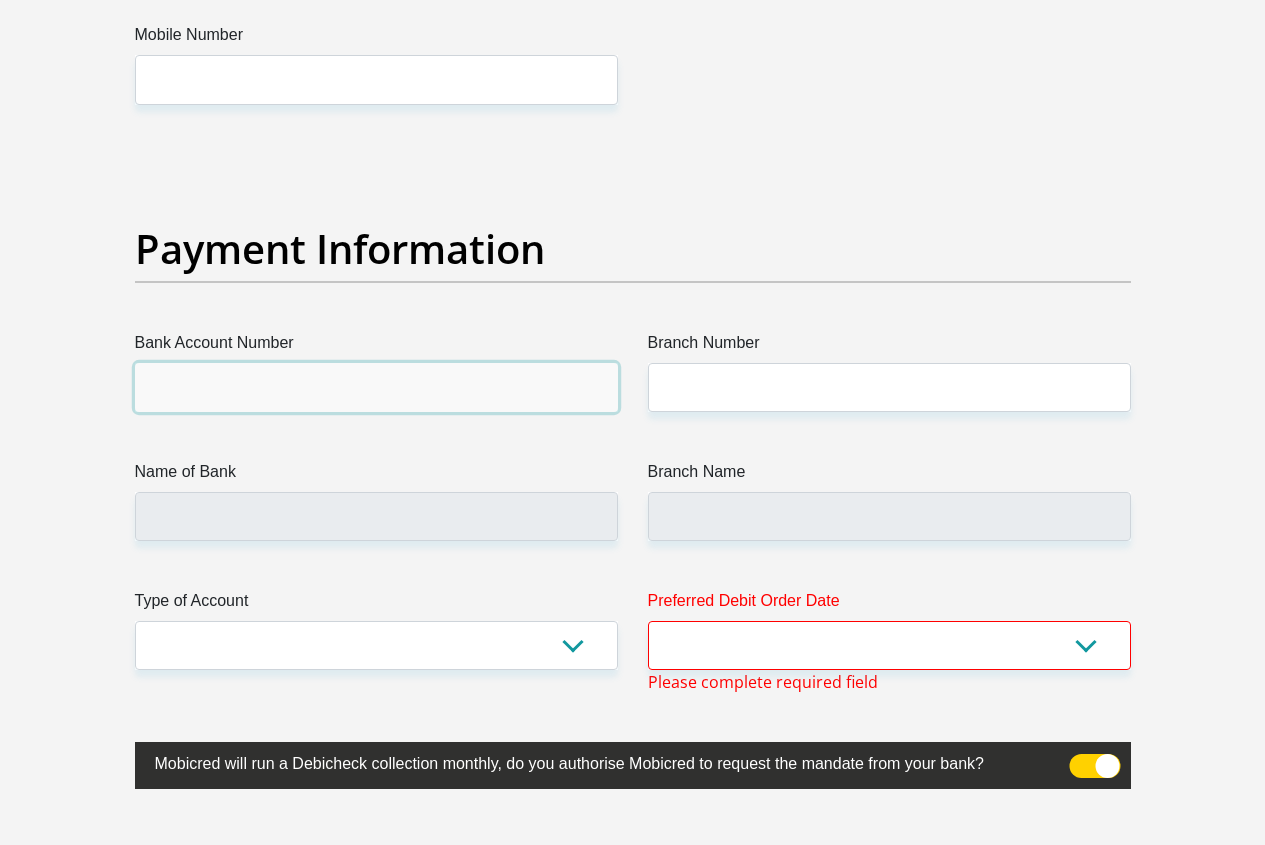 click on "Bank Account Number" at bounding box center (376, 387) 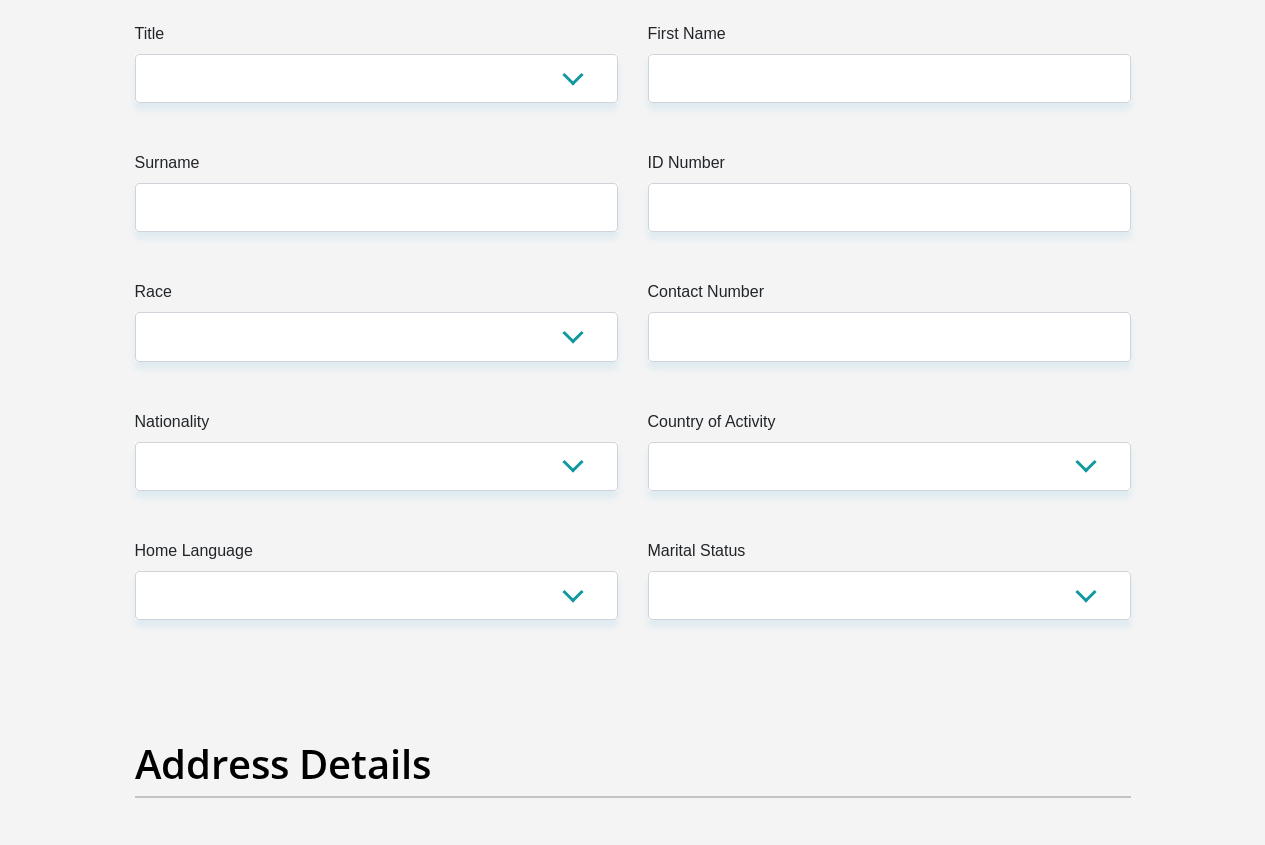 scroll, scrollTop: 500, scrollLeft: 0, axis: vertical 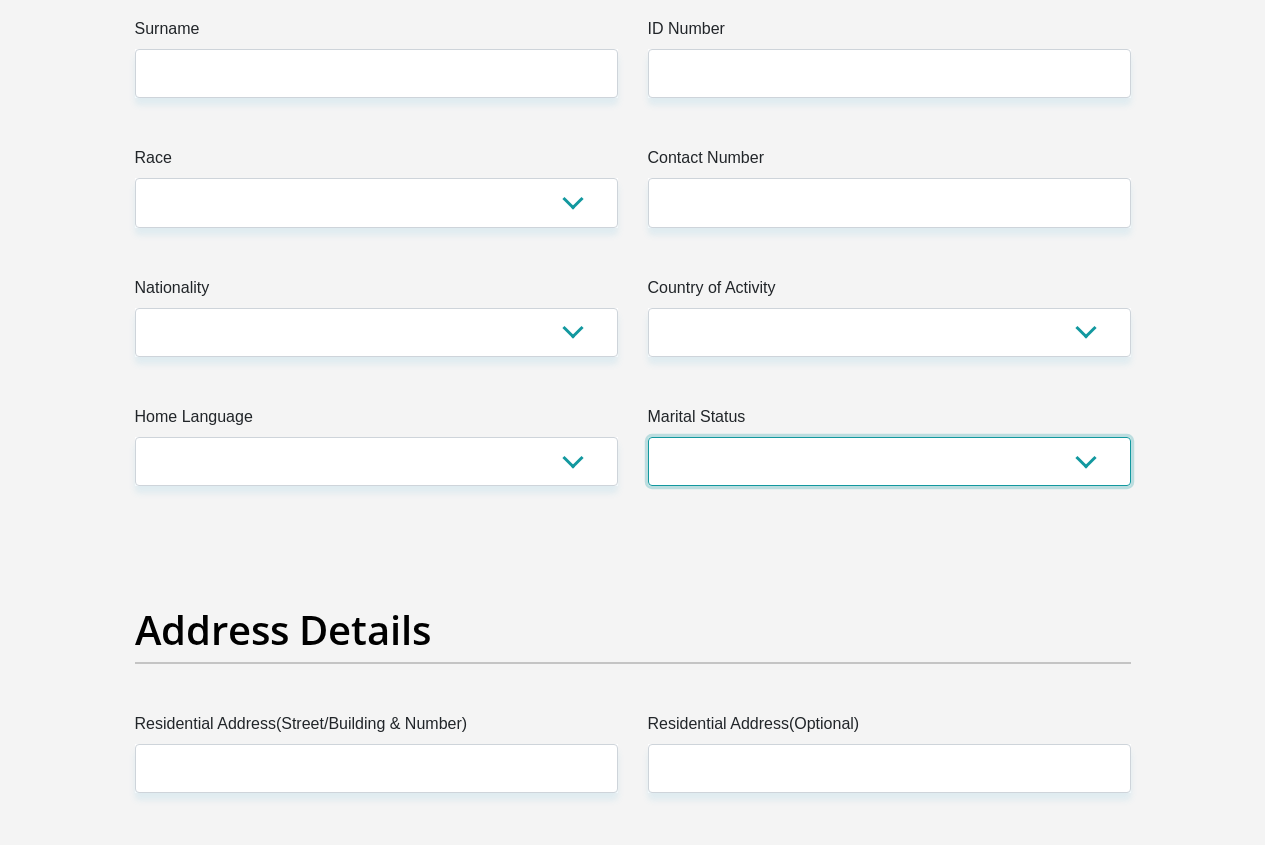 click on "Married ANC
Single
Divorced
Widowed
Married COP or Customary Law" at bounding box center (889, 461) 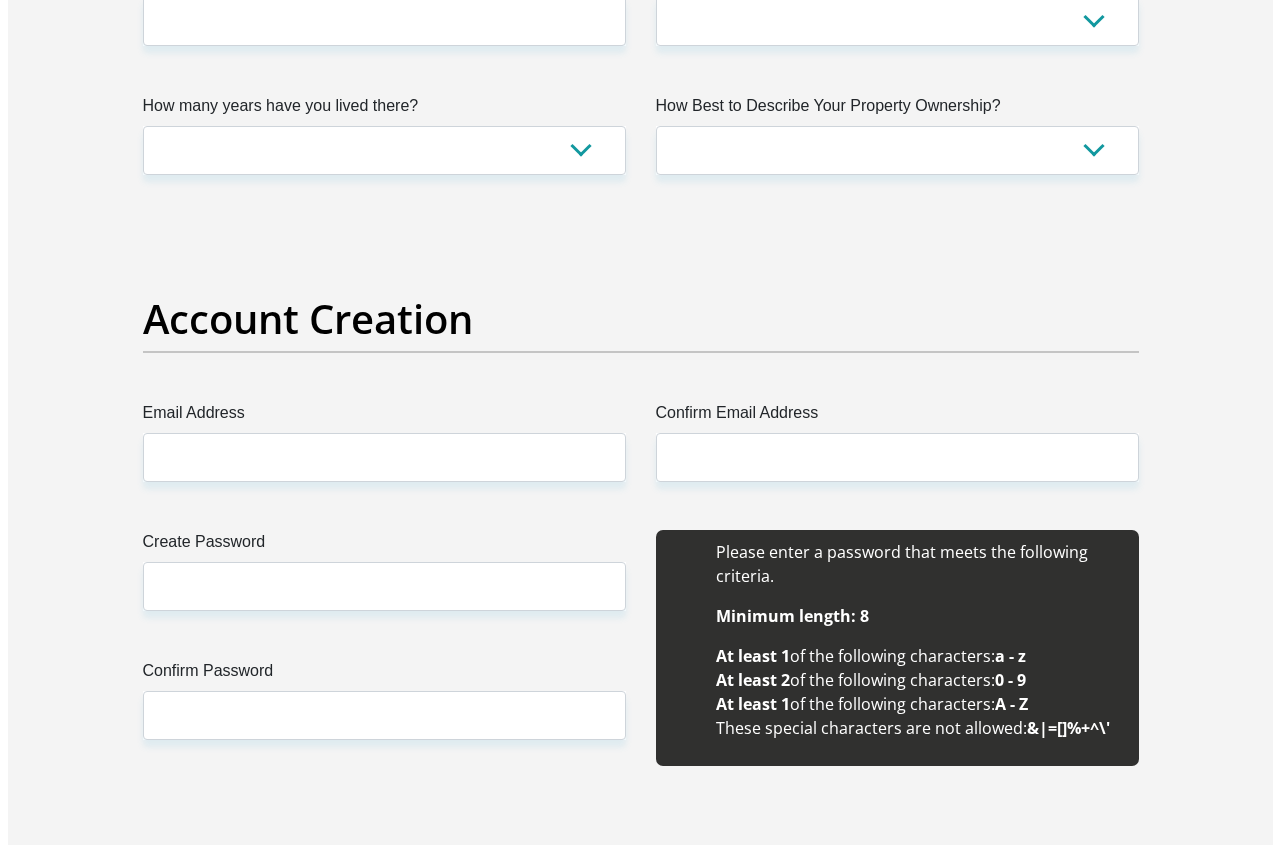 scroll, scrollTop: 1700, scrollLeft: 0, axis: vertical 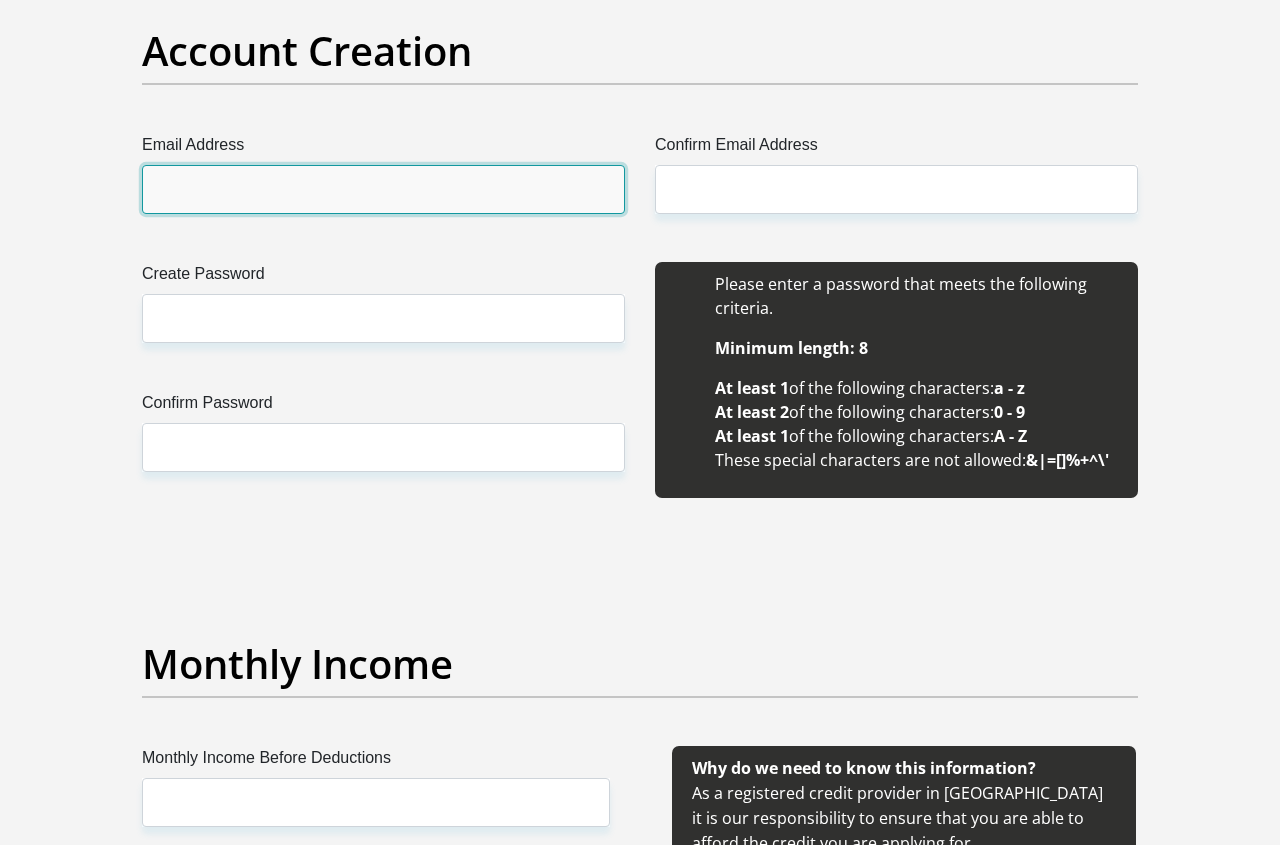 click on "Email Address" at bounding box center (383, 189) 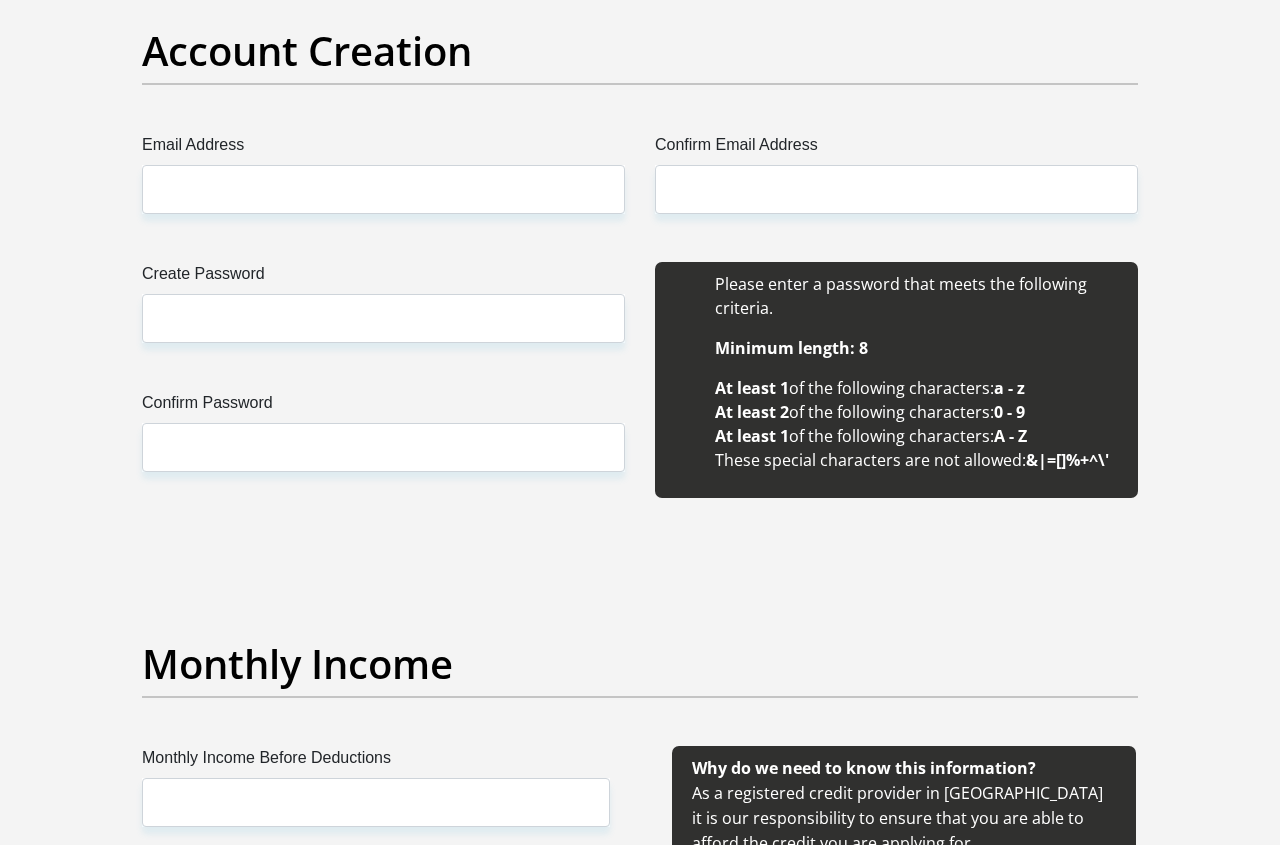 drag, startPoint x: 444, startPoint y: 643, endPoint x: 468, endPoint y: 633, distance: 26 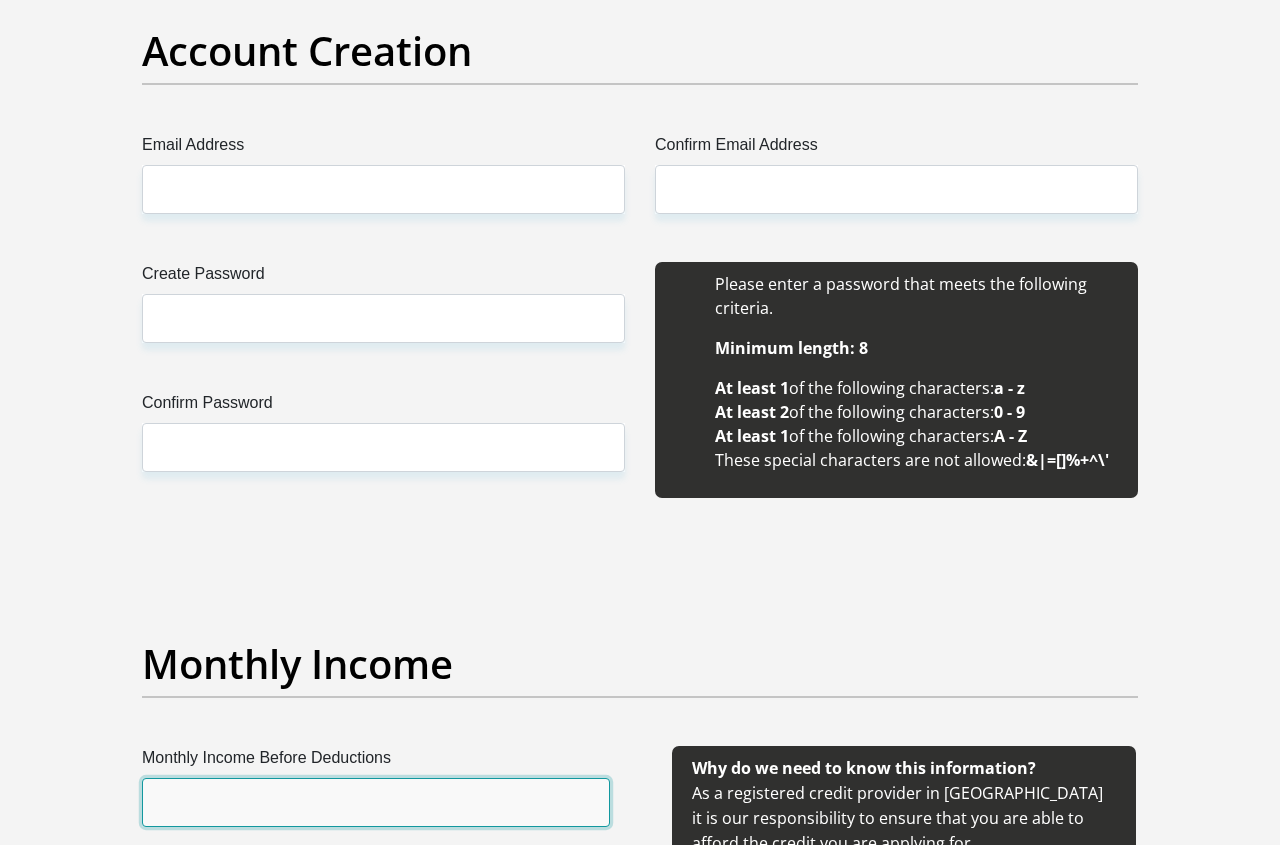click on "Monthly Income Before Deductions" at bounding box center (376, 802) 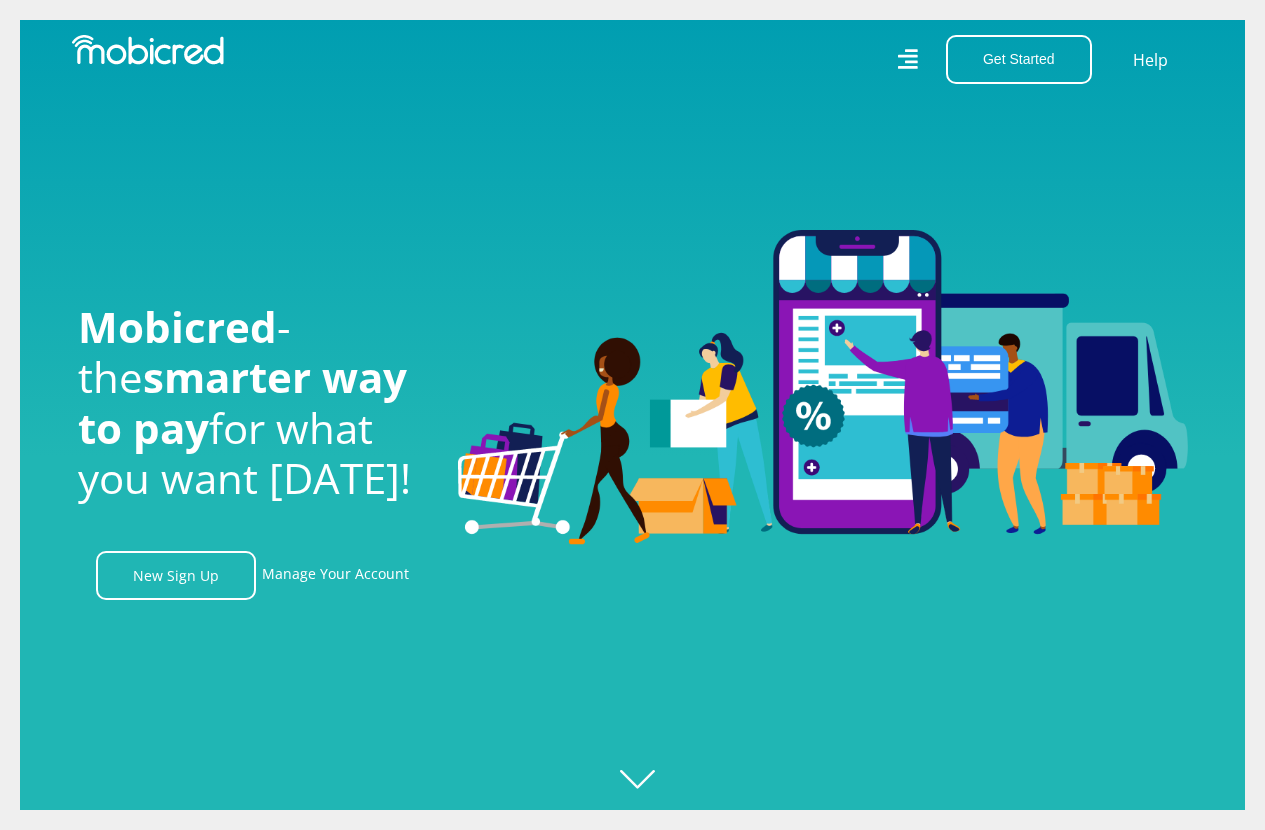scroll, scrollTop: 0, scrollLeft: 0, axis: both 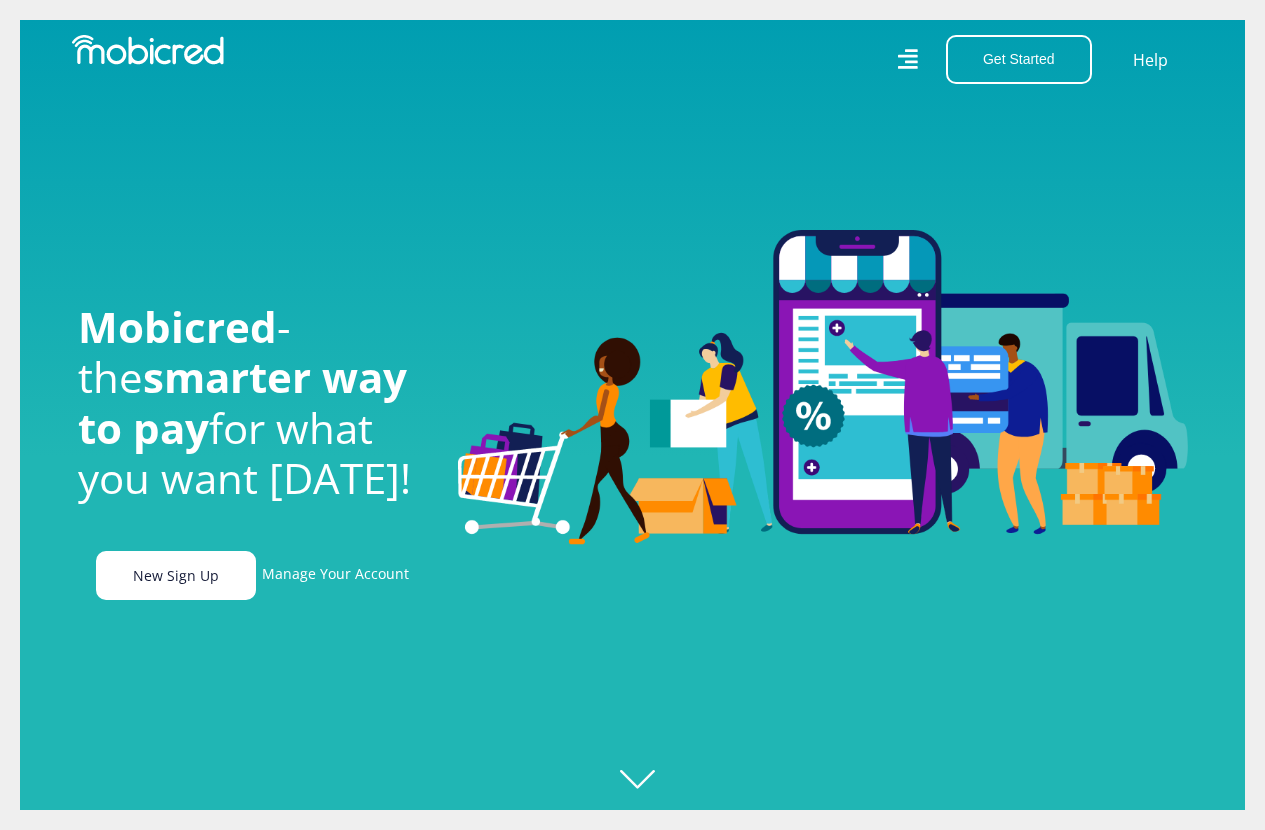 click on "New Sign Up" at bounding box center [176, 575] 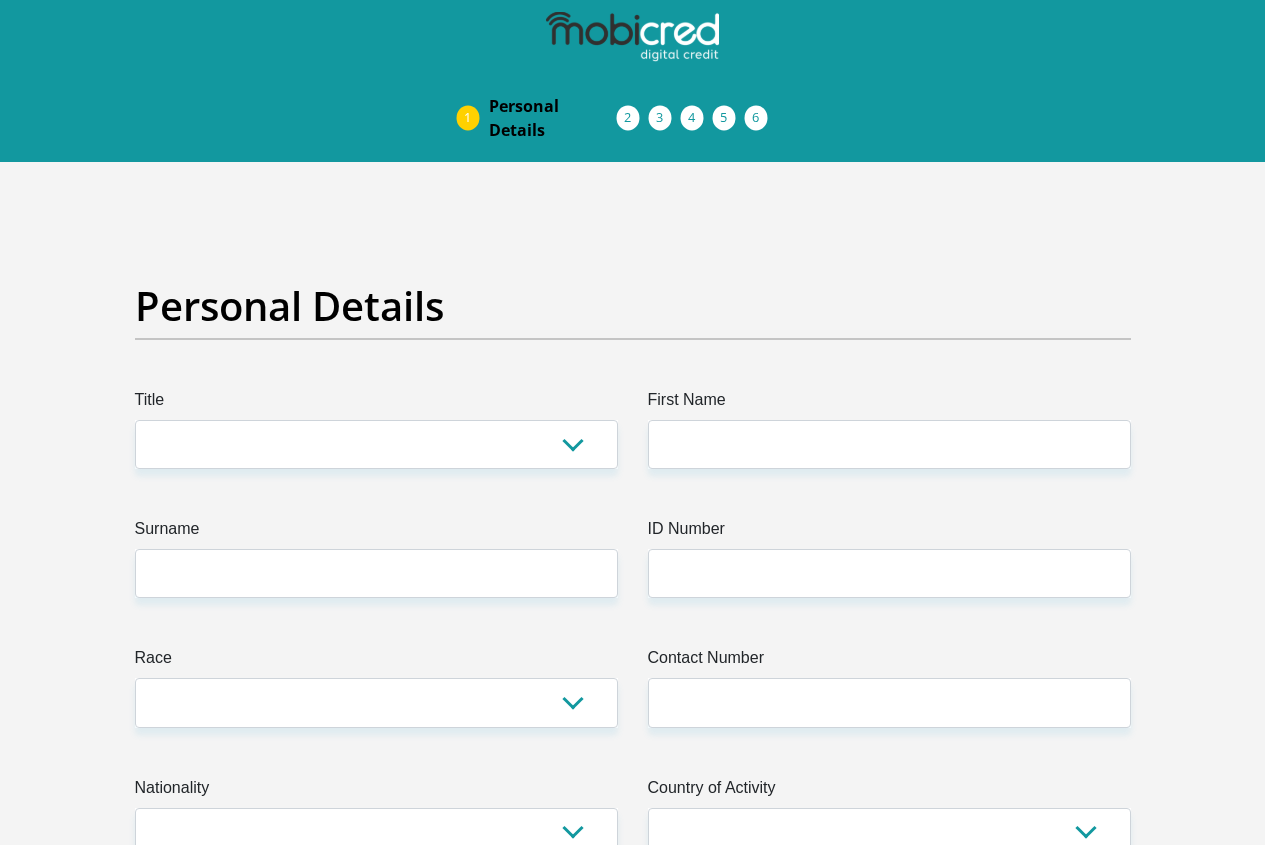 scroll, scrollTop: 0, scrollLeft: 0, axis: both 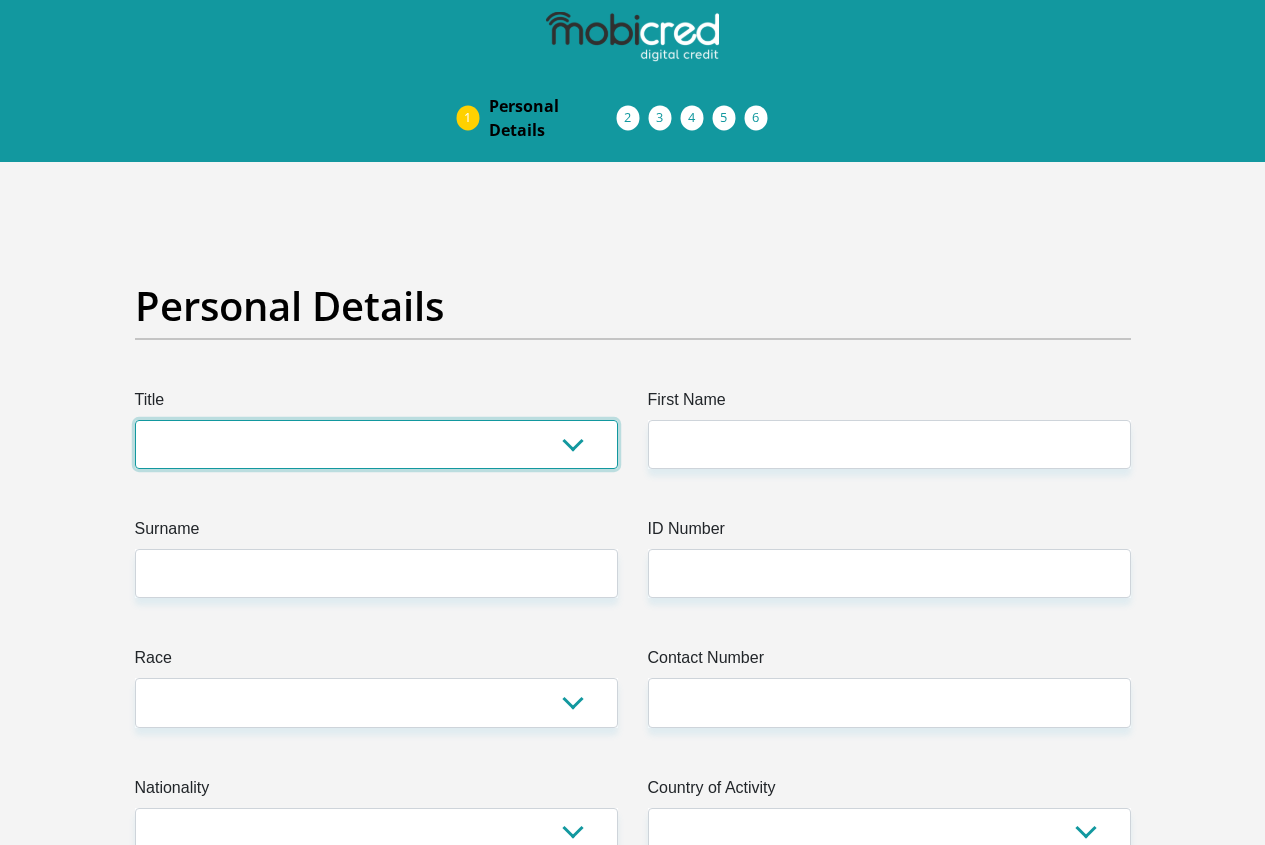click on "Mr
Ms
Mrs
Dr
[PERSON_NAME]" at bounding box center [376, 444] 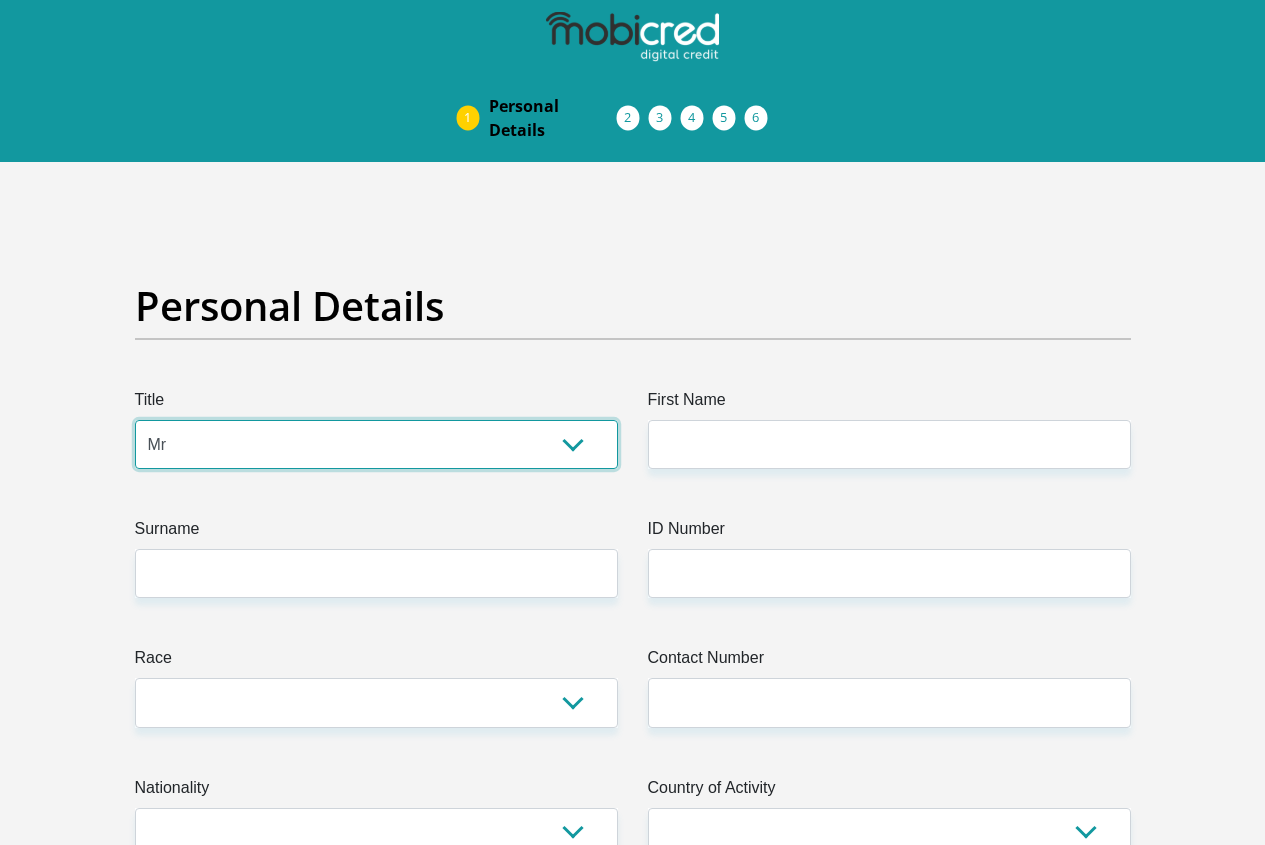 click on "Mr
Ms
Mrs
Dr
[PERSON_NAME]" at bounding box center [376, 444] 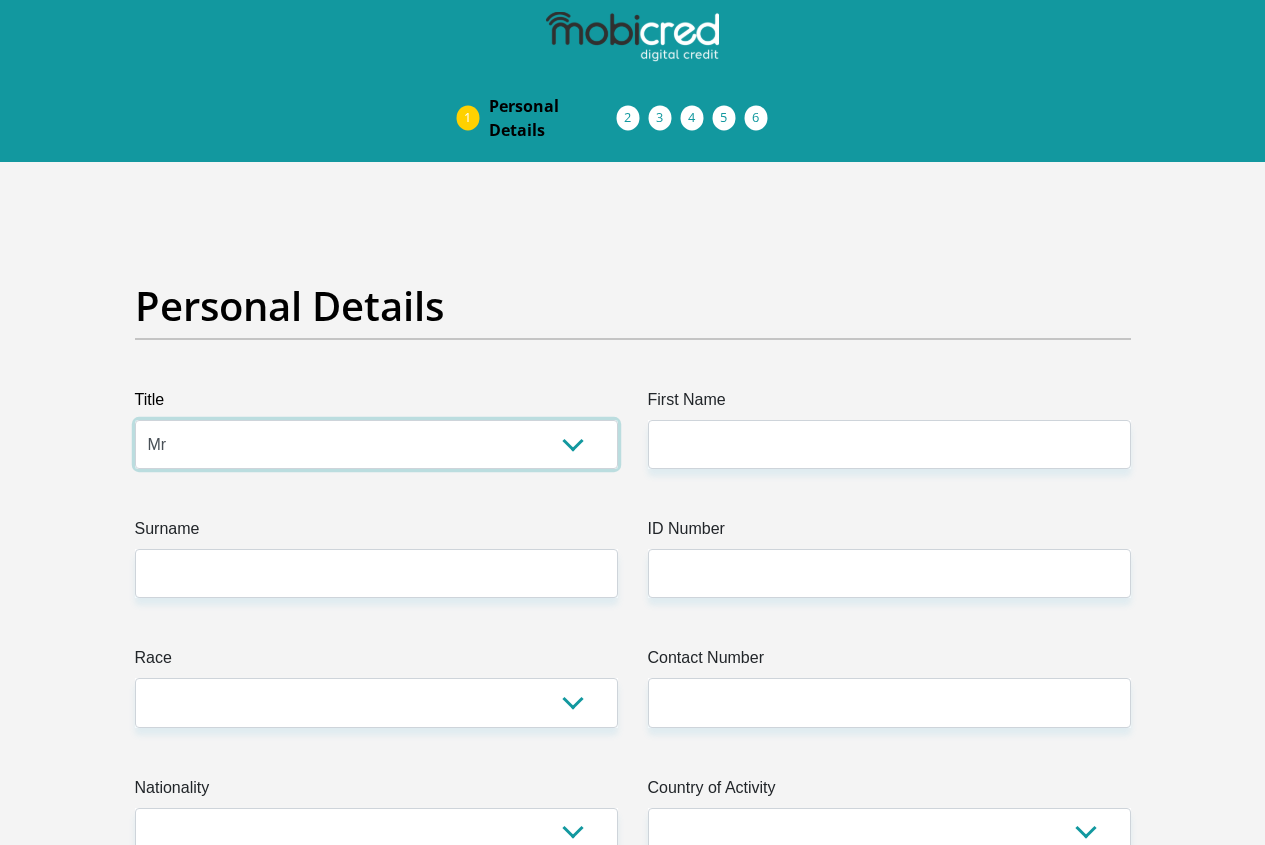 drag, startPoint x: 511, startPoint y: 377, endPoint x: 458, endPoint y: 394, distance: 55.65968 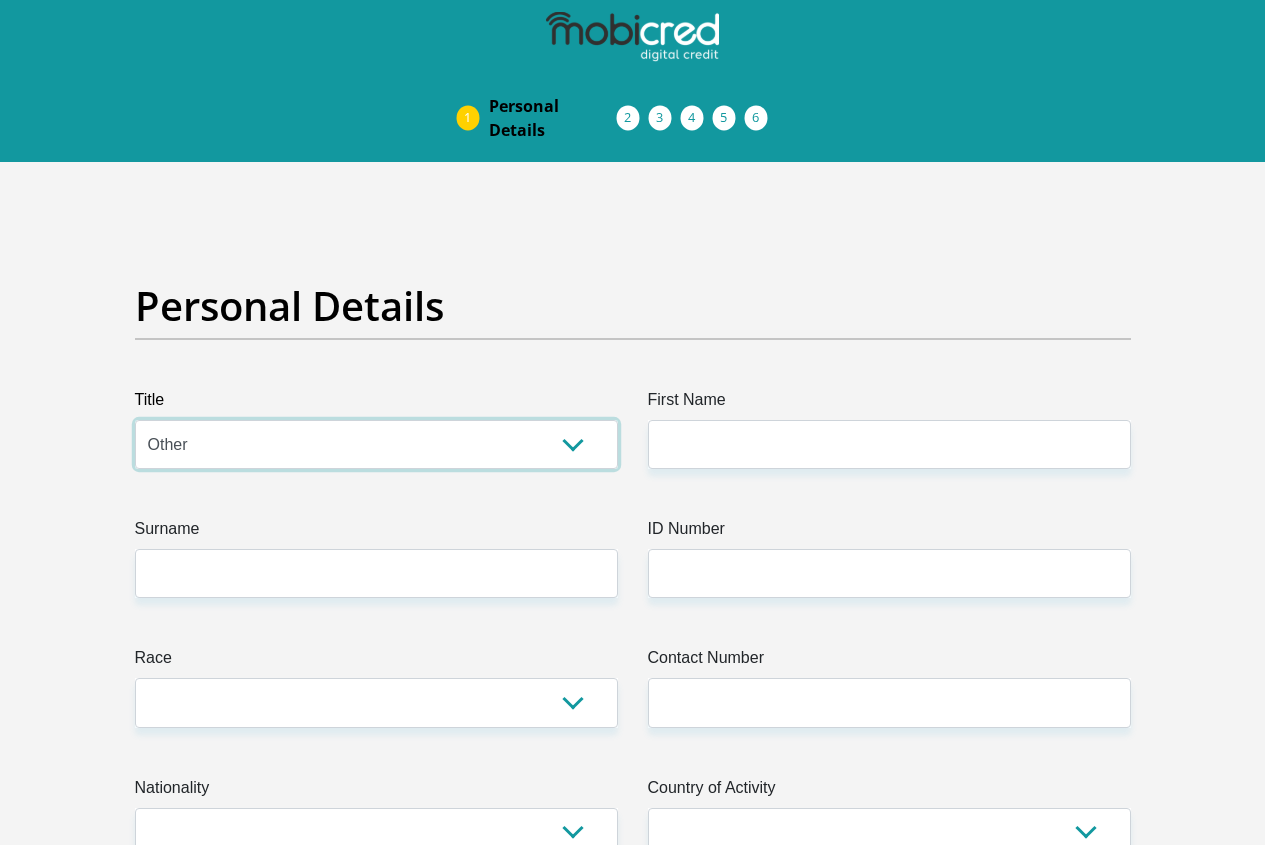 click on "Mr
Ms
Mrs
Dr
[PERSON_NAME]" at bounding box center (376, 444) 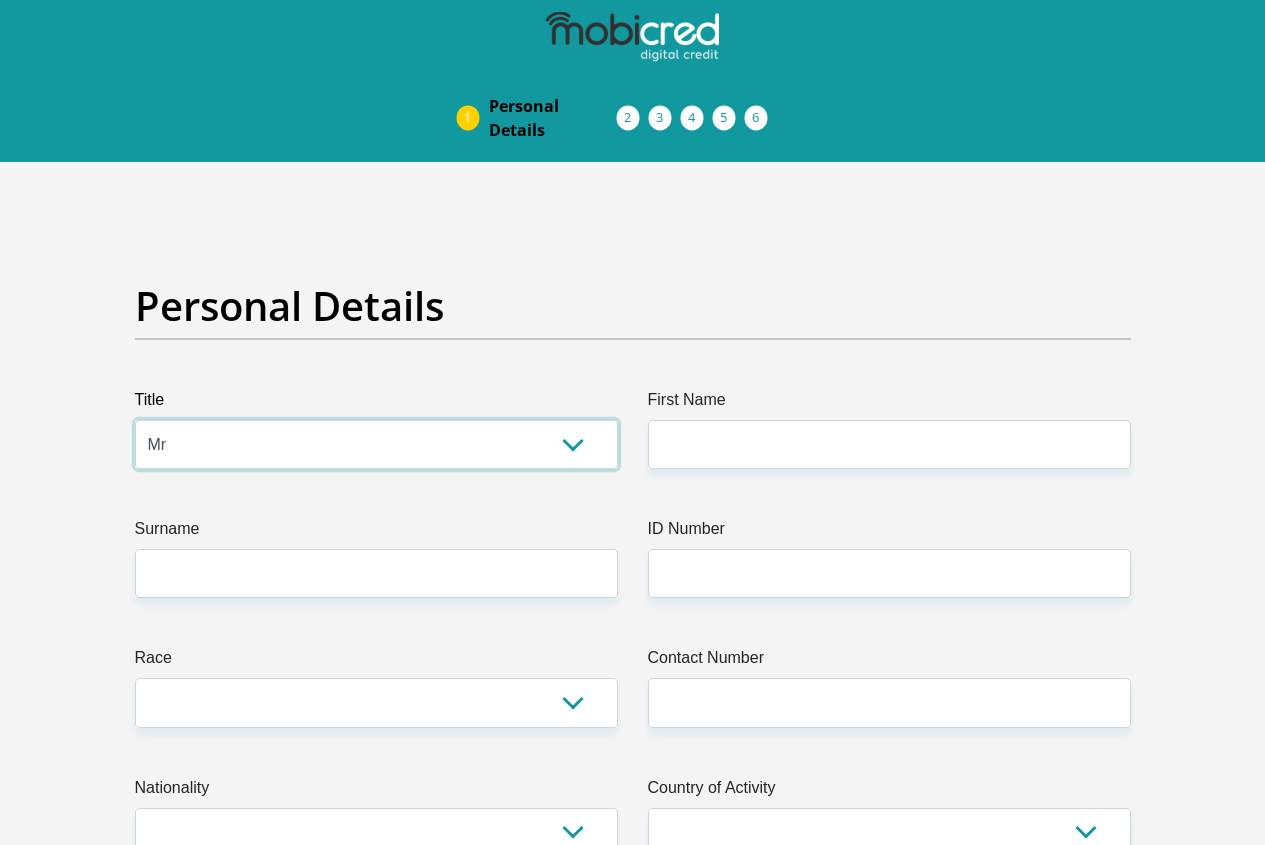 click on "Mr
Ms
Mrs
Dr
[PERSON_NAME]" at bounding box center [376, 444] 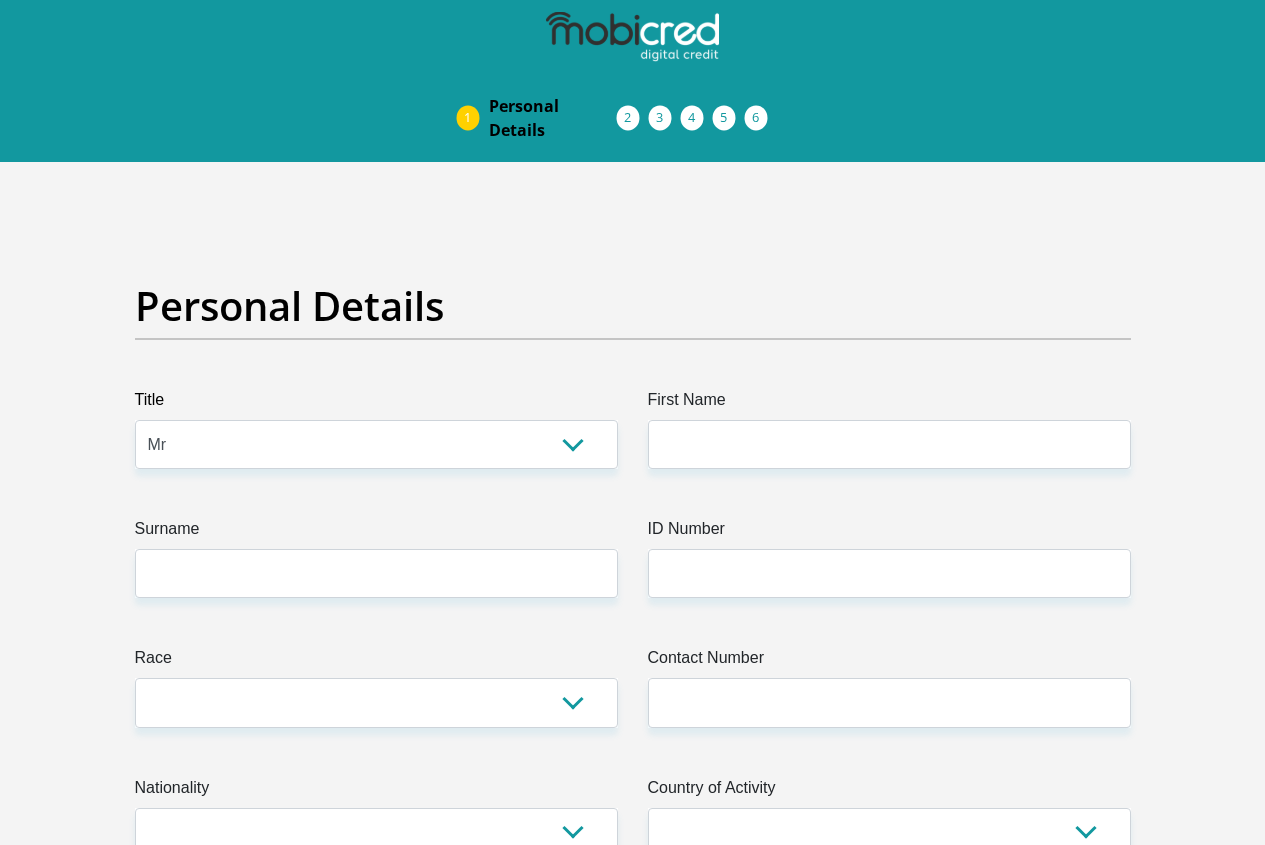 click on "Personal Details" at bounding box center (633, 335) 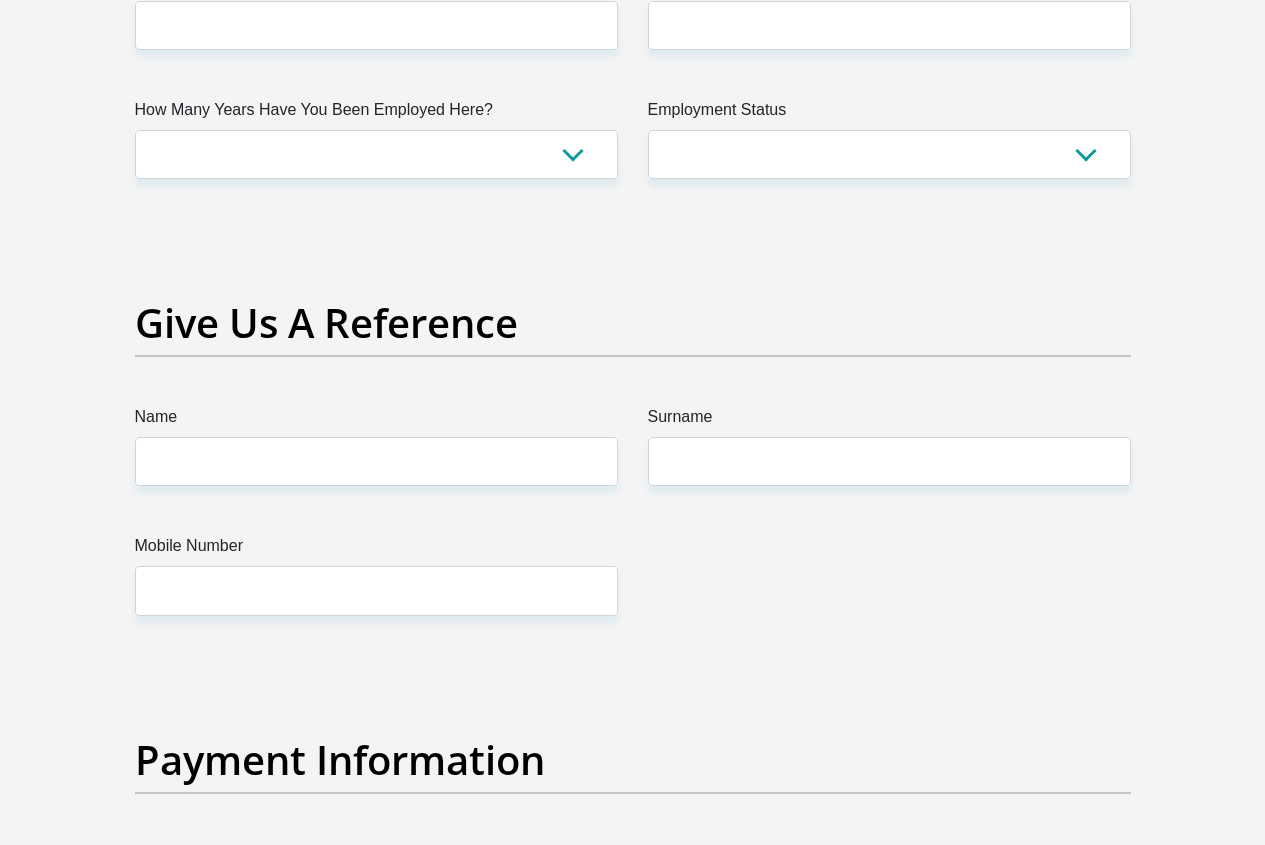 scroll, scrollTop: 4000, scrollLeft: 0, axis: vertical 